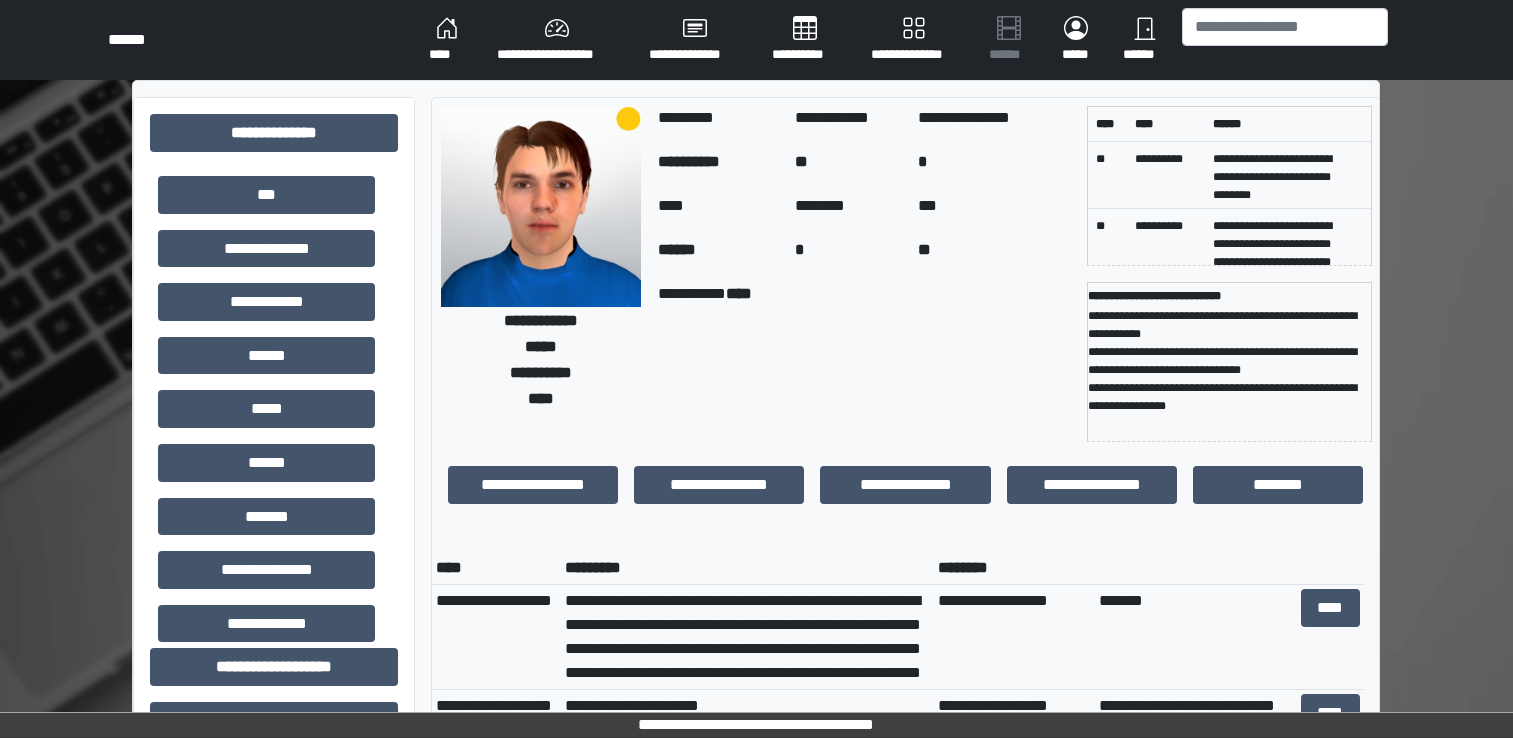 scroll, scrollTop: 0, scrollLeft: 0, axis: both 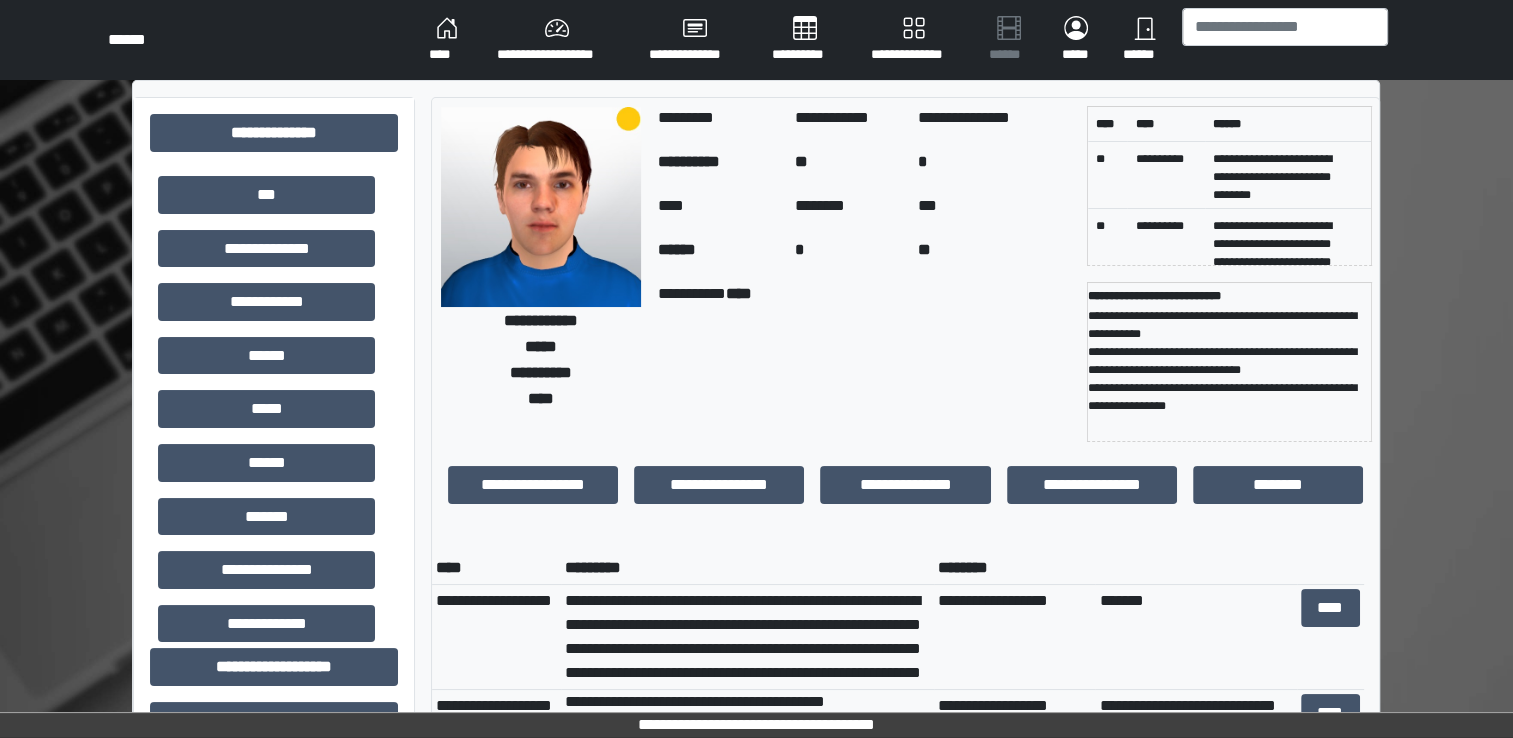 click on "****" at bounding box center (447, 40) 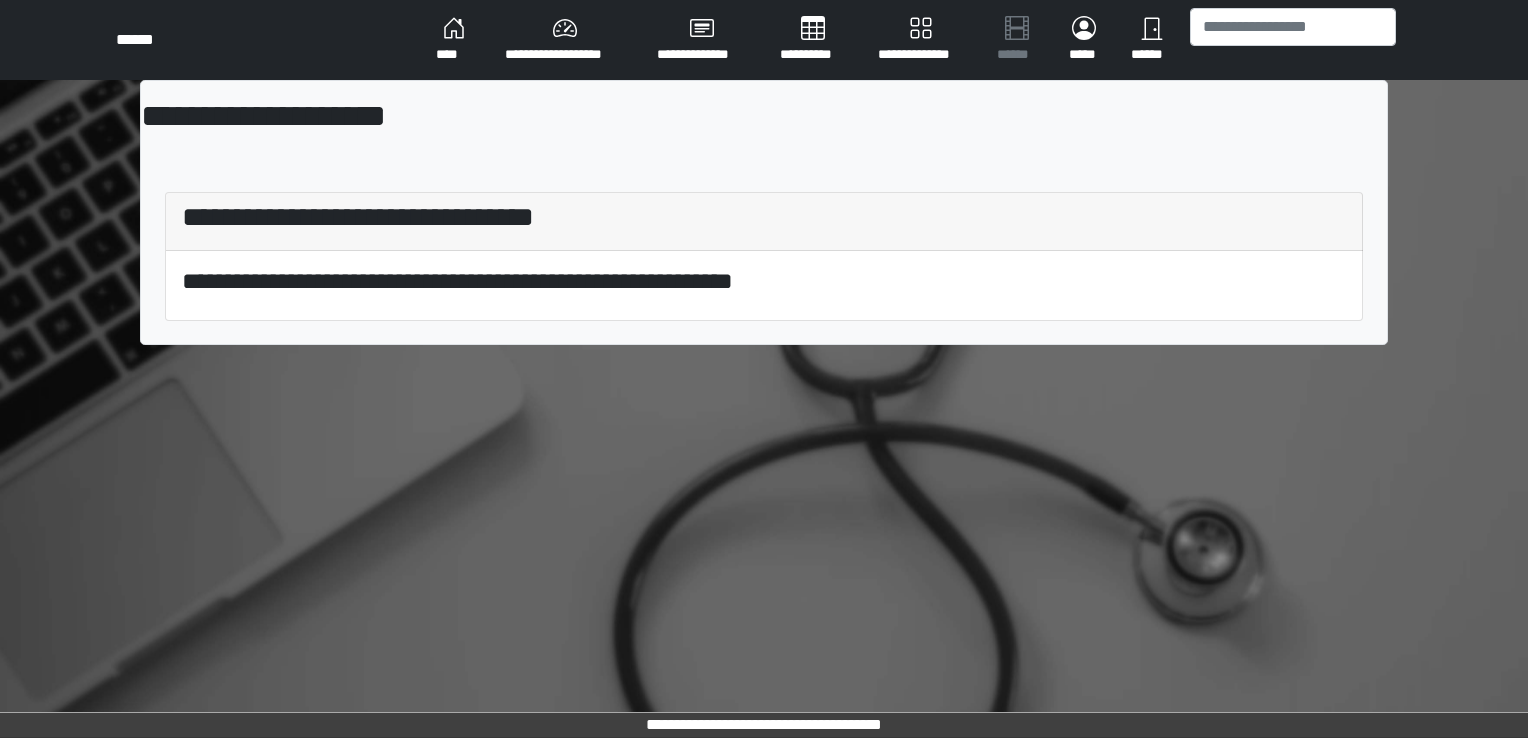click on "****" at bounding box center [454, 40] 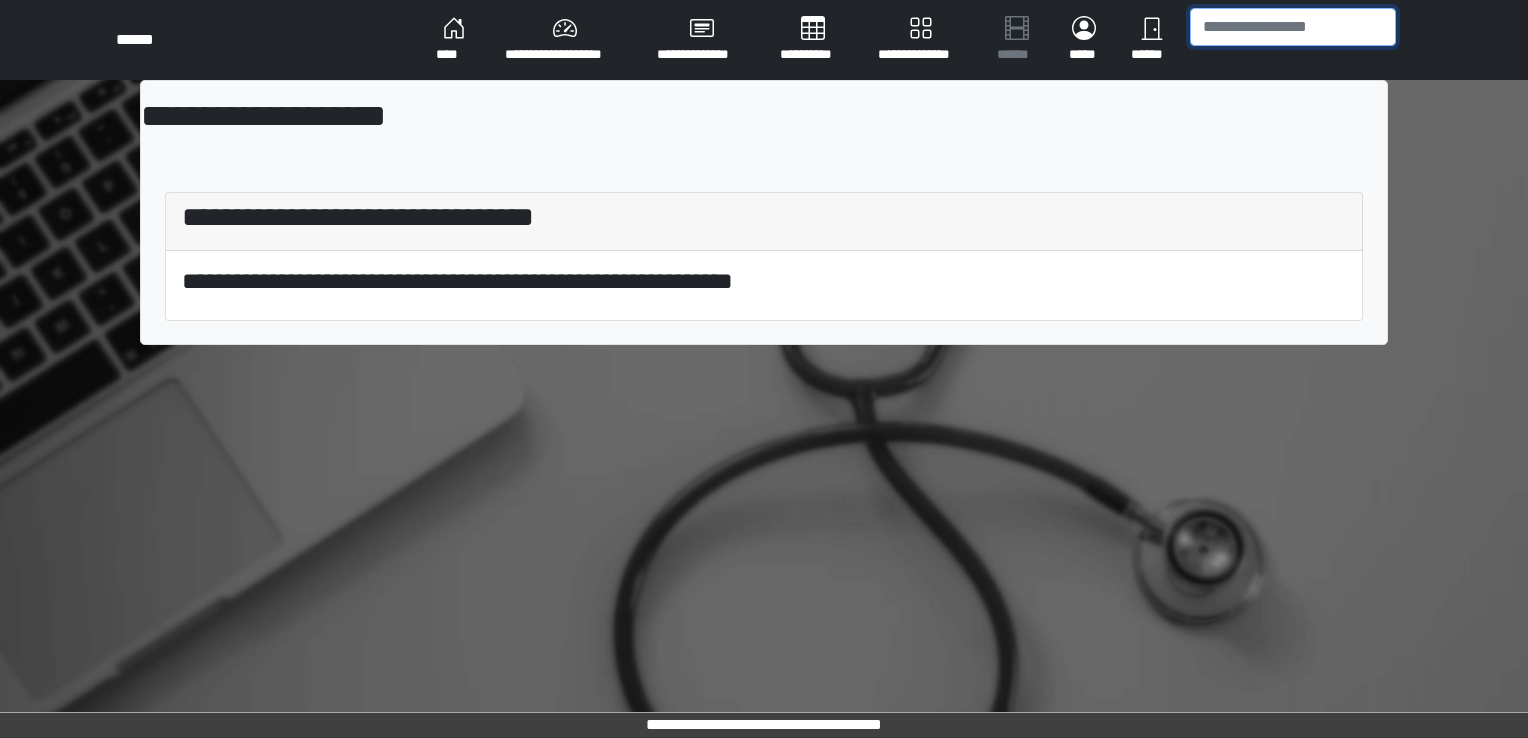 click at bounding box center [1293, 27] 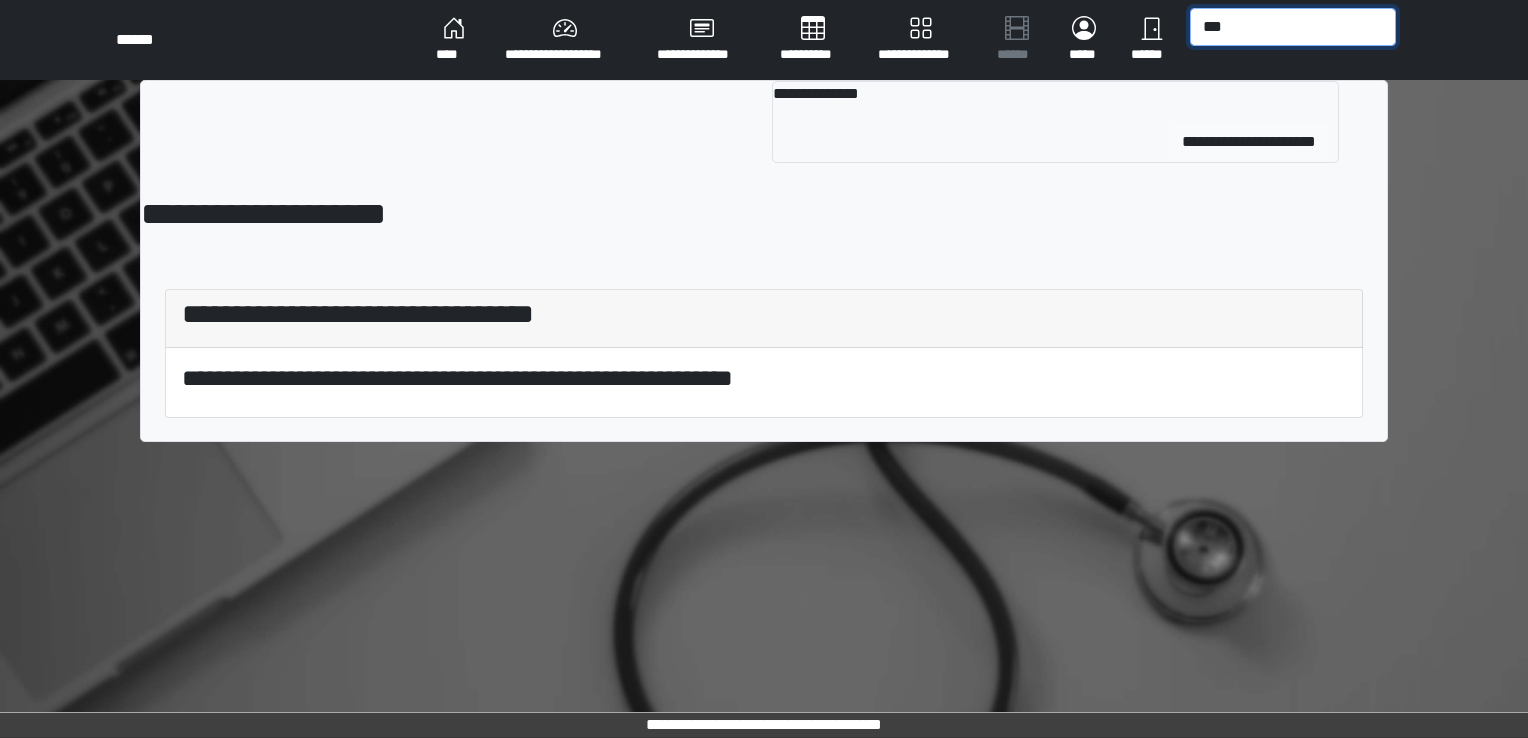 type on "***" 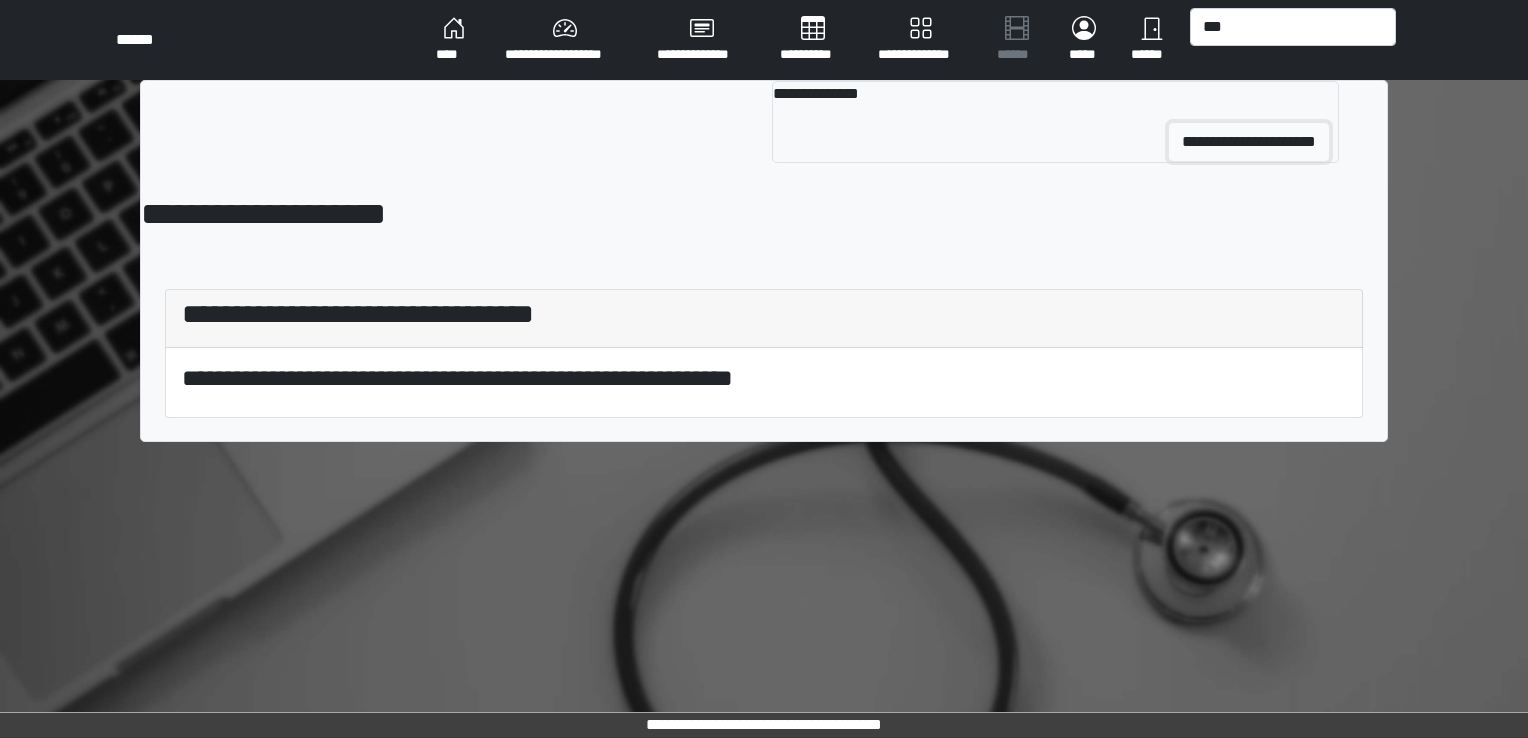 click on "**********" at bounding box center [1249, 142] 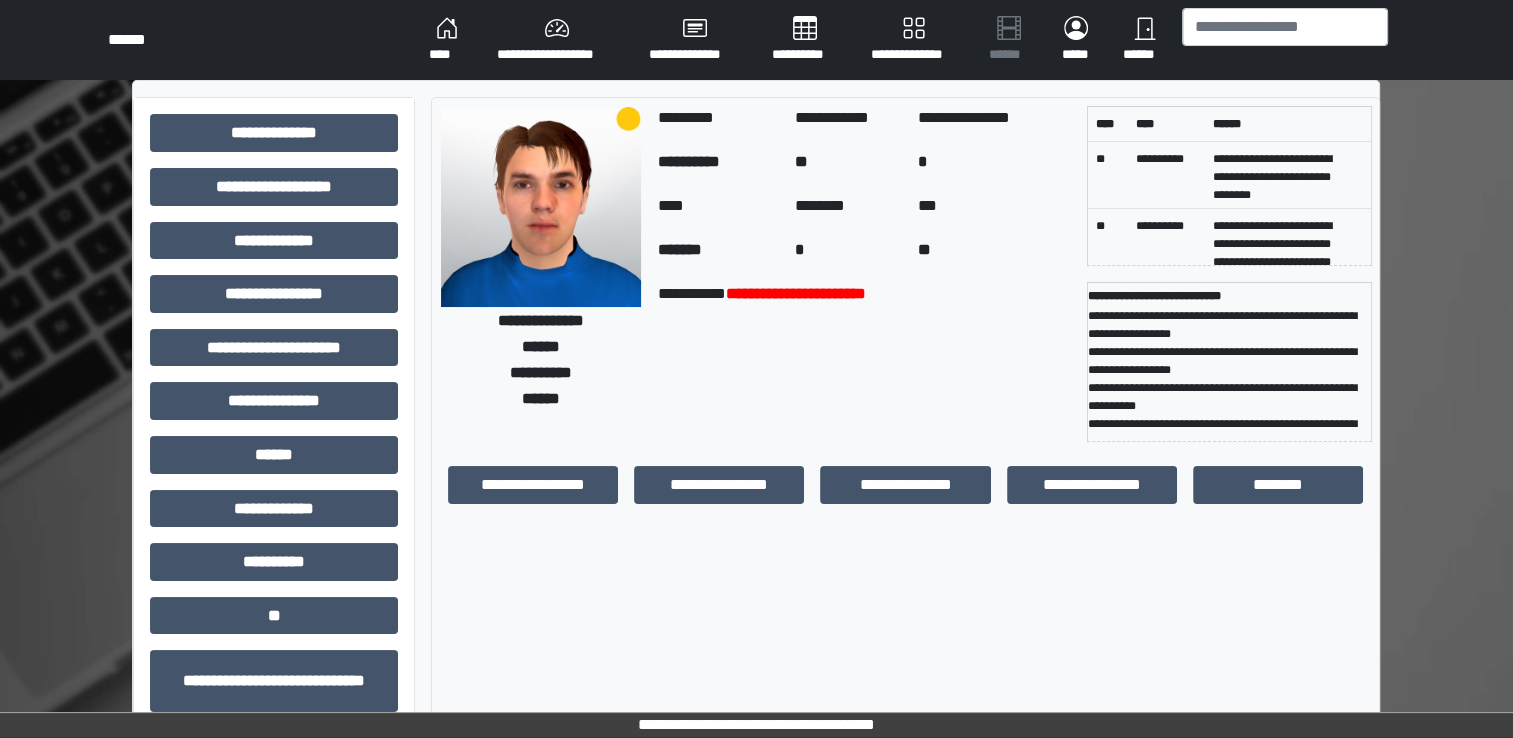 scroll, scrollTop: 19, scrollLeft: 0, axis: vertical 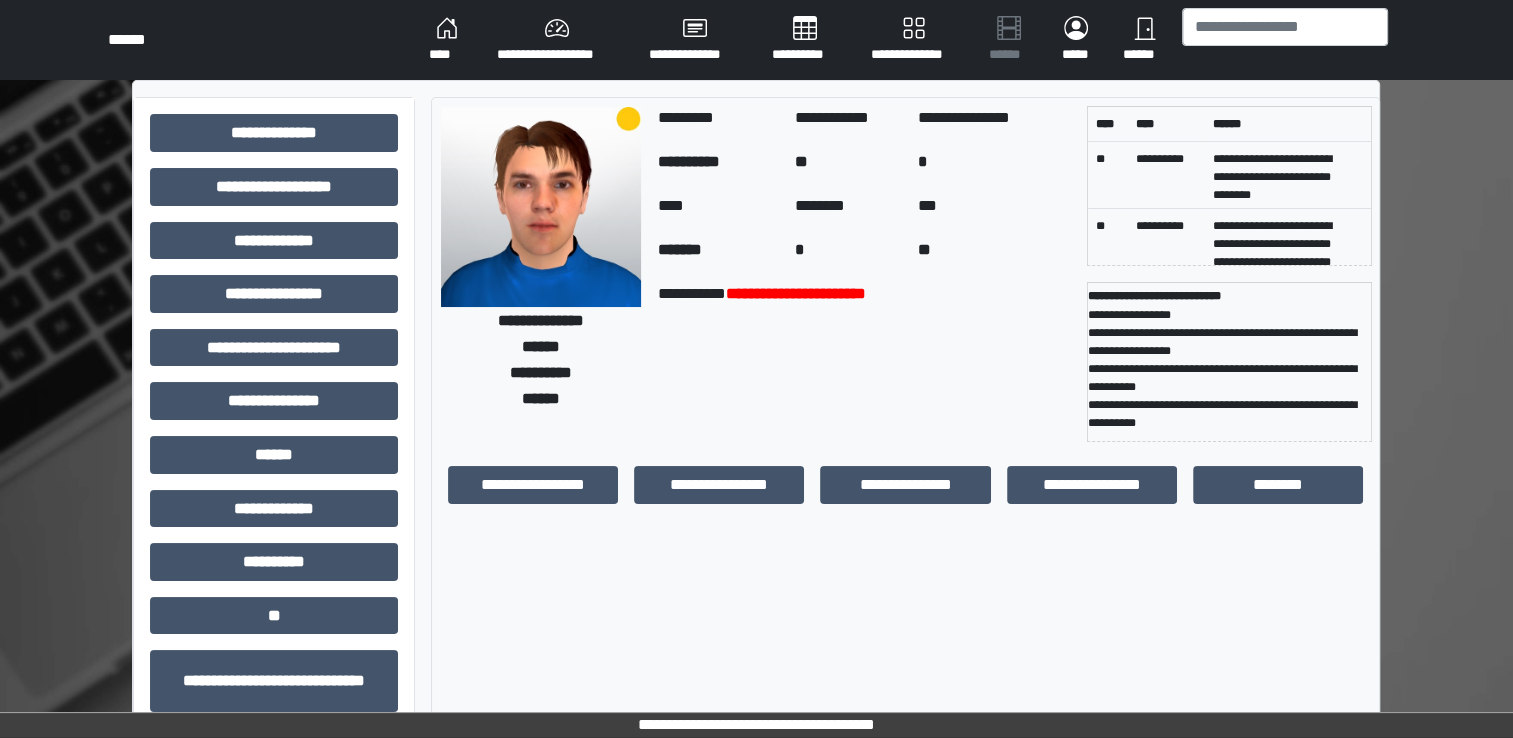 click on "****" at bounding box center [447, 40] 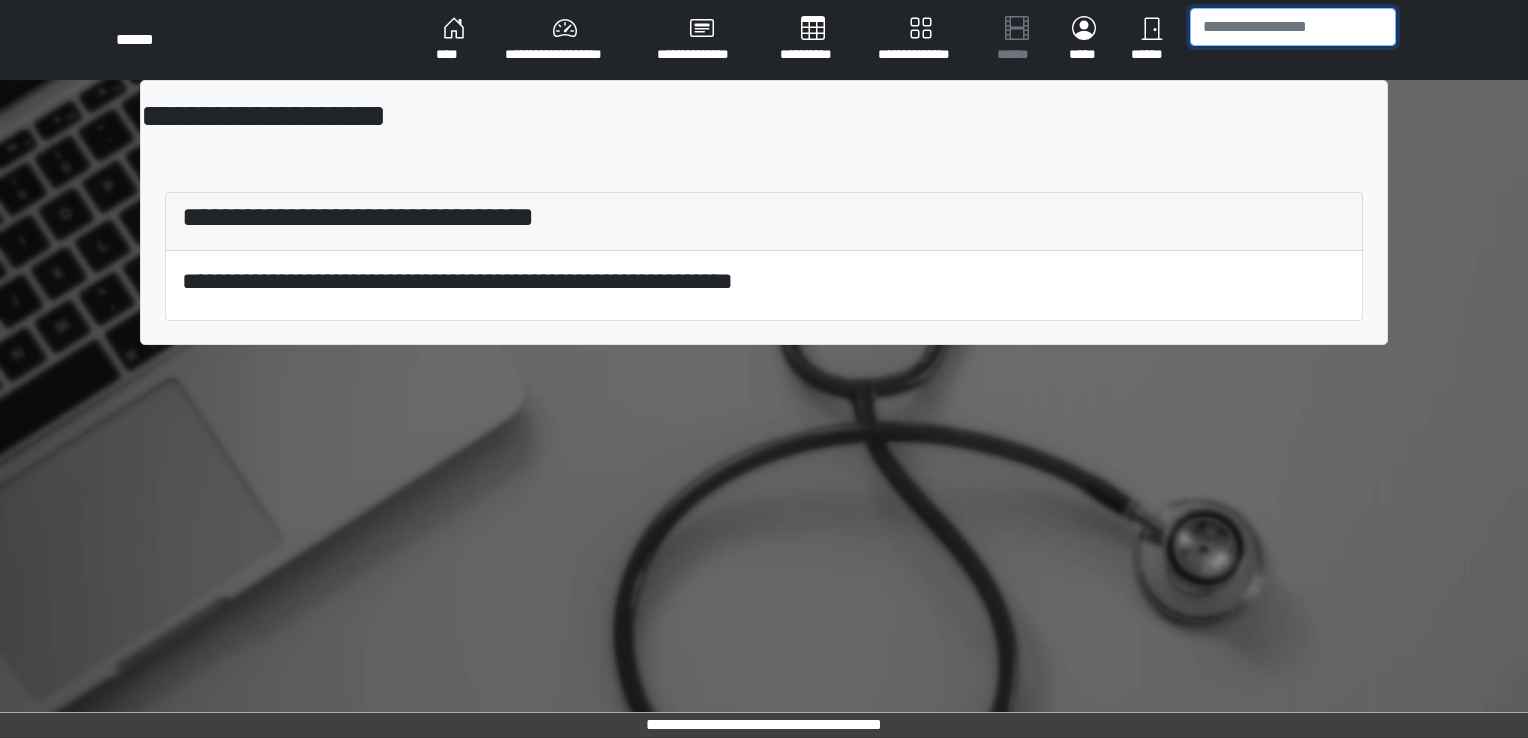 click at bounding box center (1293, 27) 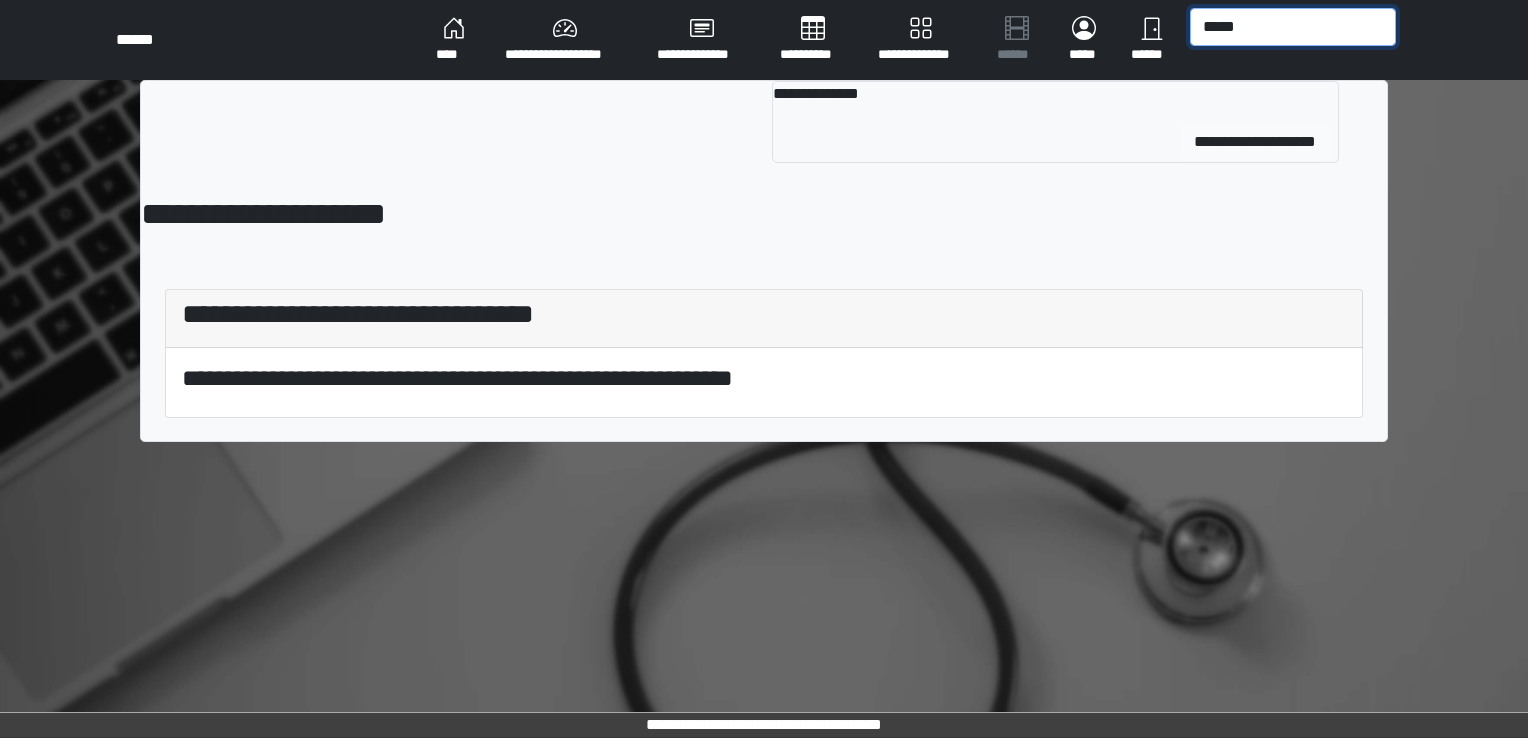 type on "*****" 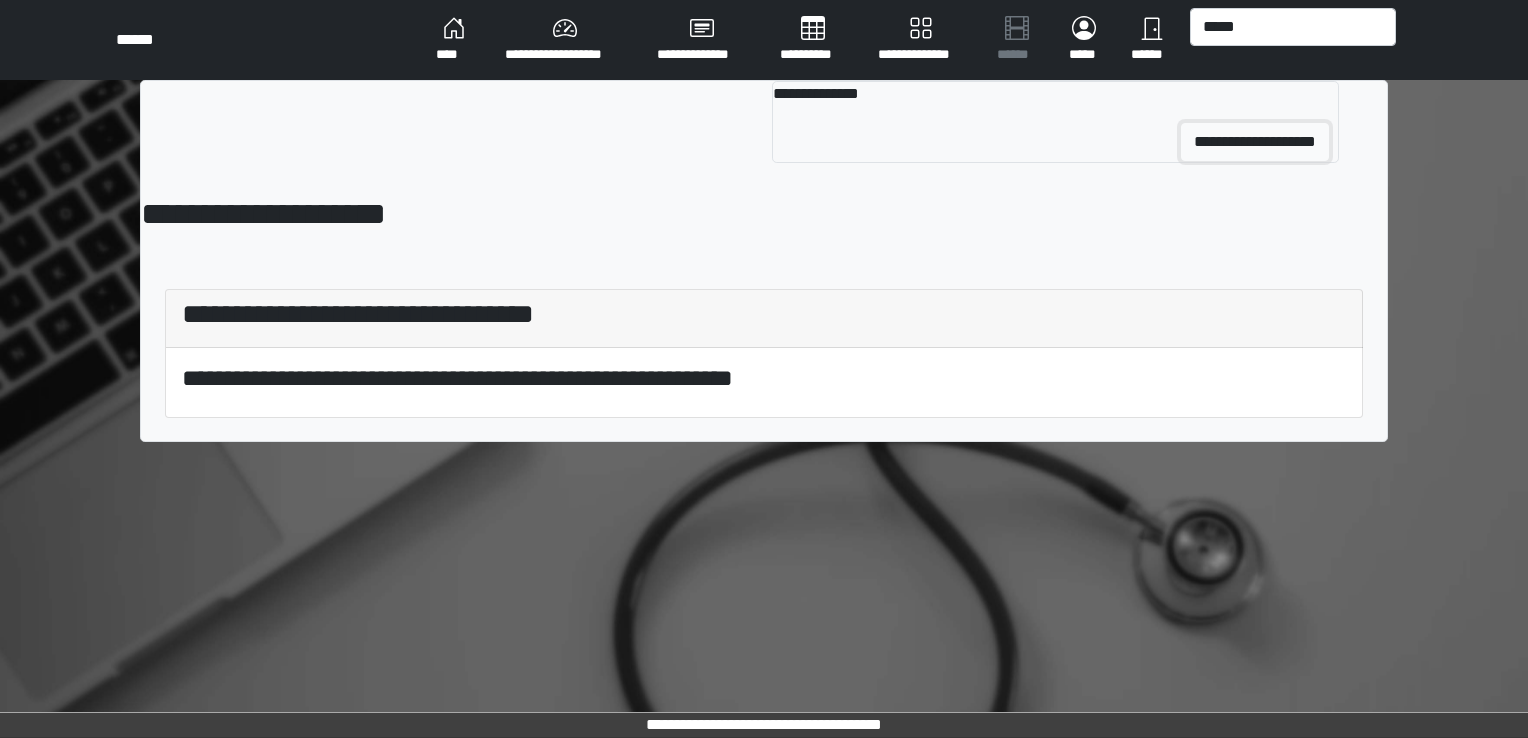 click on "**********" at bounding box center (1255, 142) 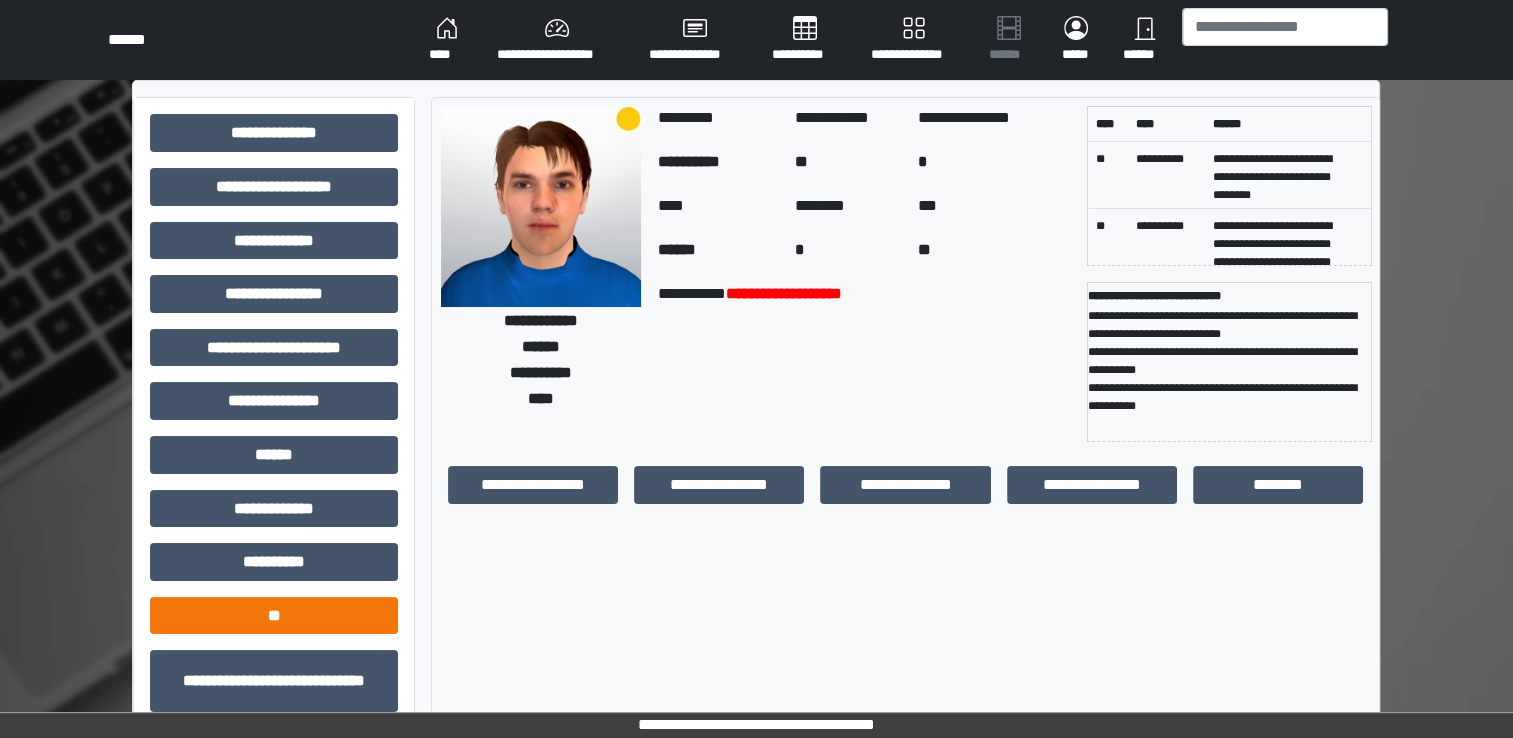 scroll, scrollTop: 184, scrollLeft: 0, axis: vertical 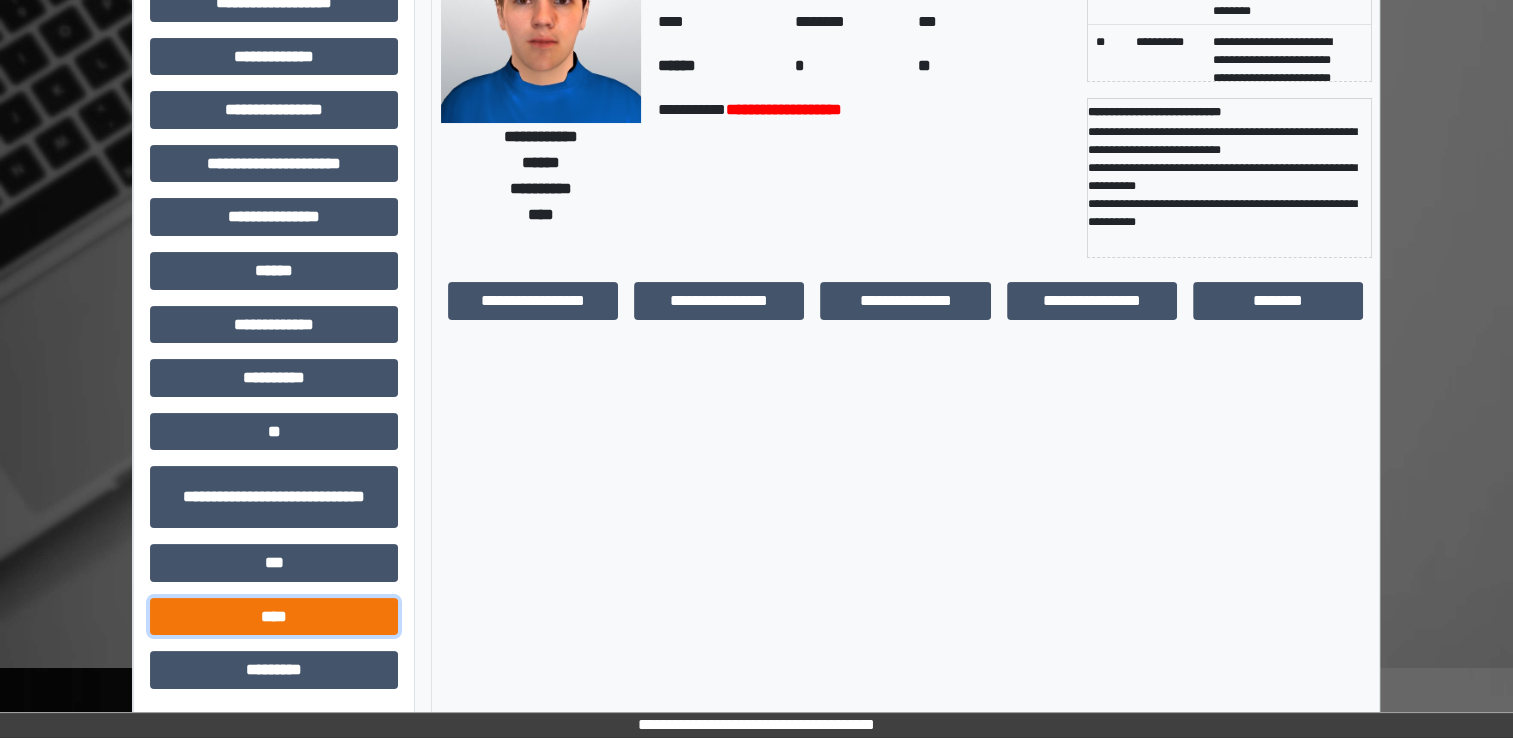 click on "****" at bounding box center [274, 617] 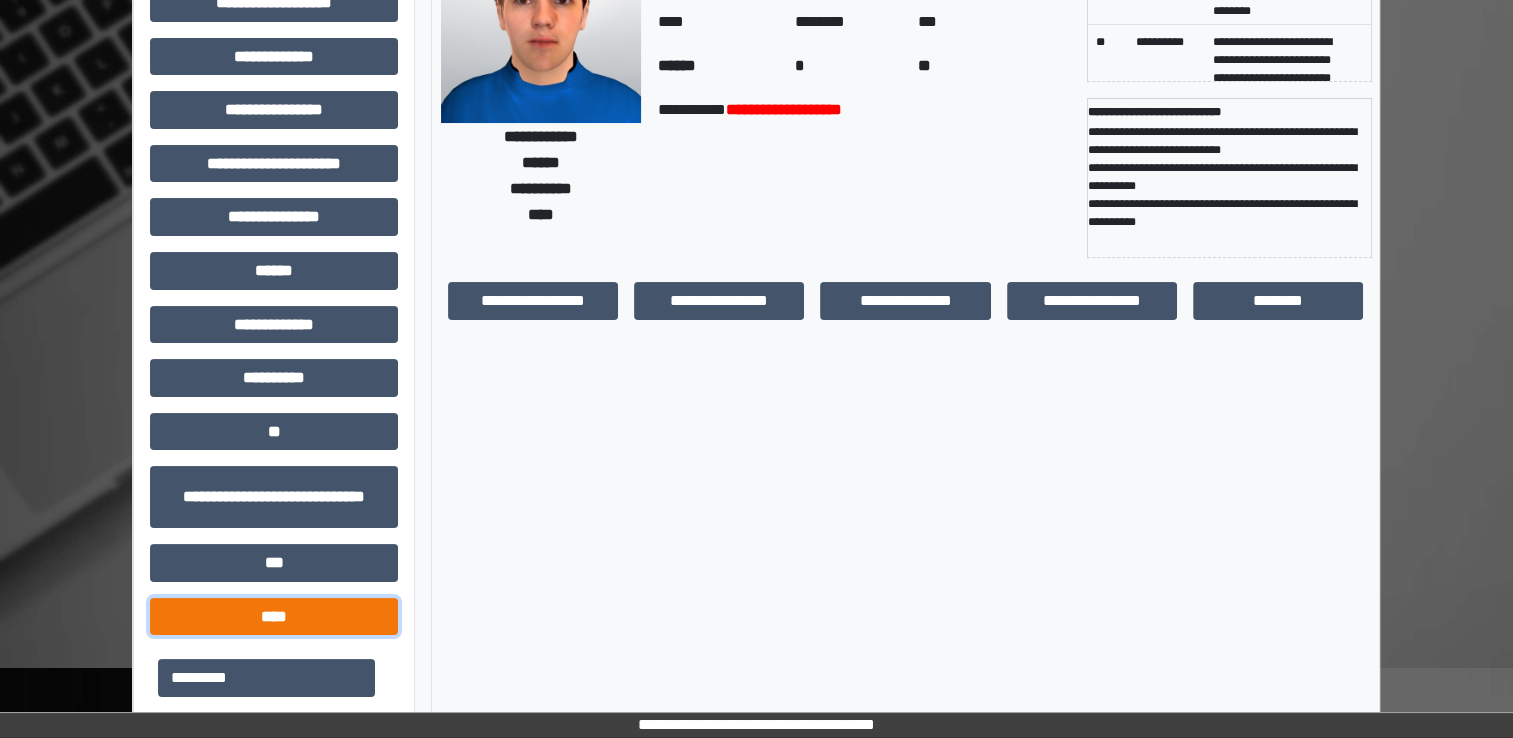 click on "****" at bounding box center (274, 617) 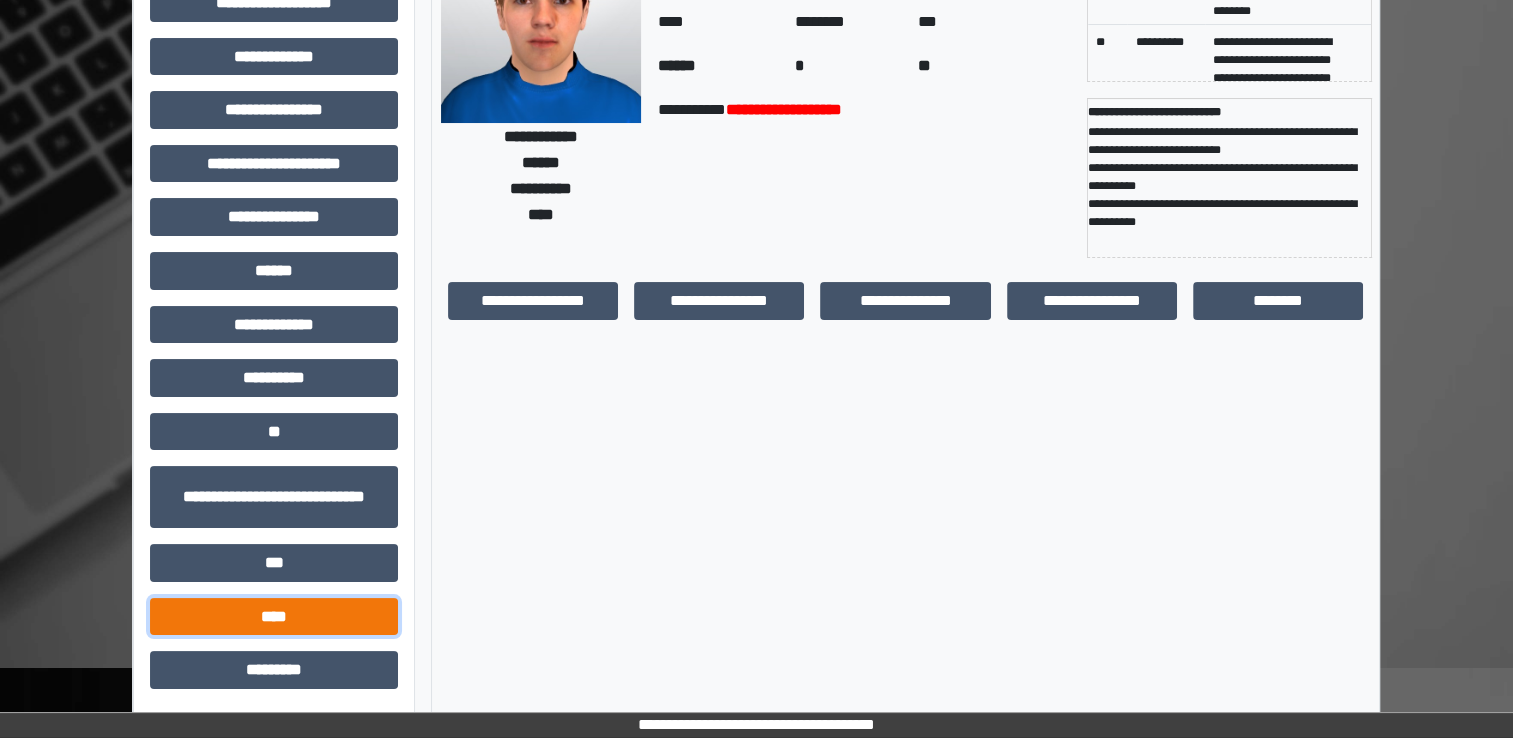 click on "****" at bounding box center [274, 617] 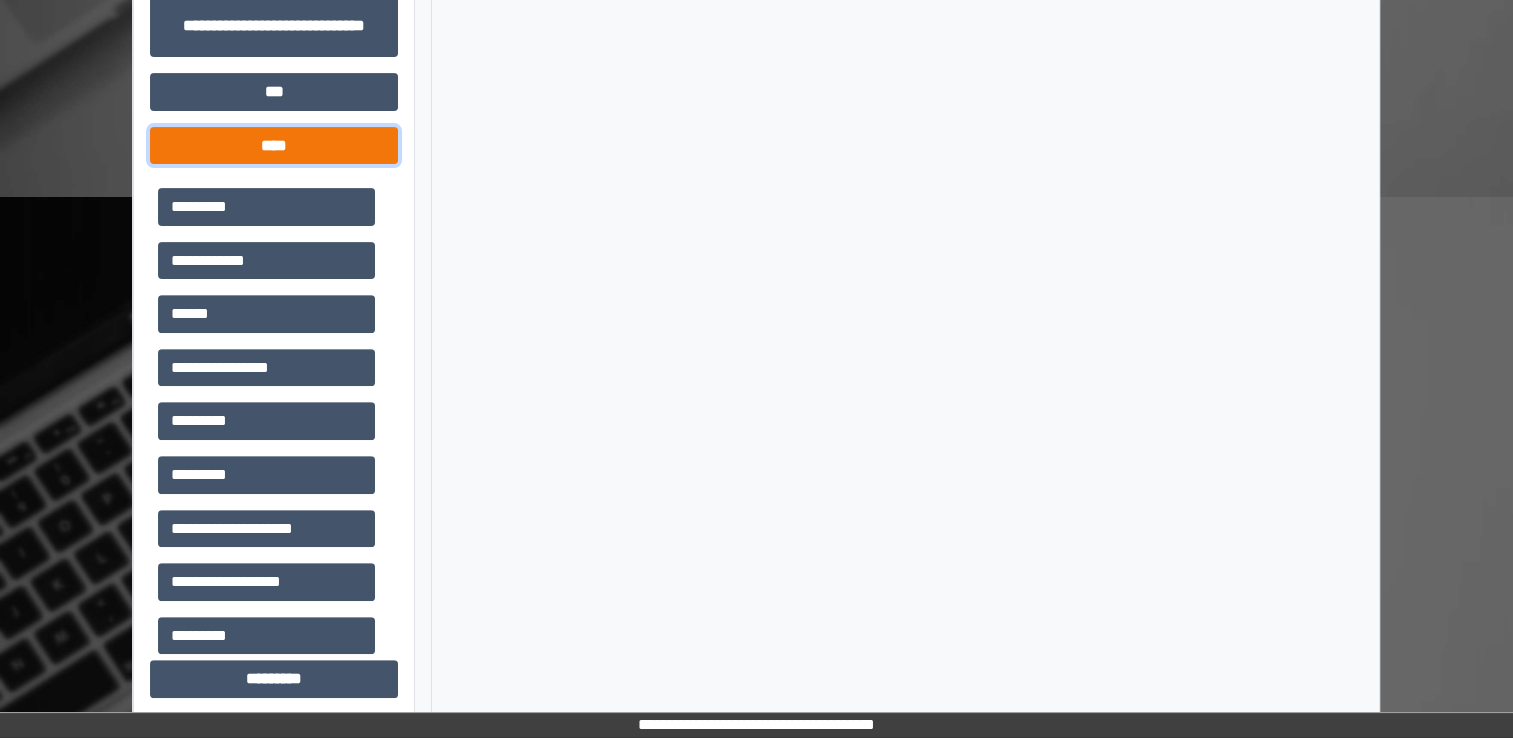 scroll, scrollTop: 656, scrollLeft: 0, axis: vertical 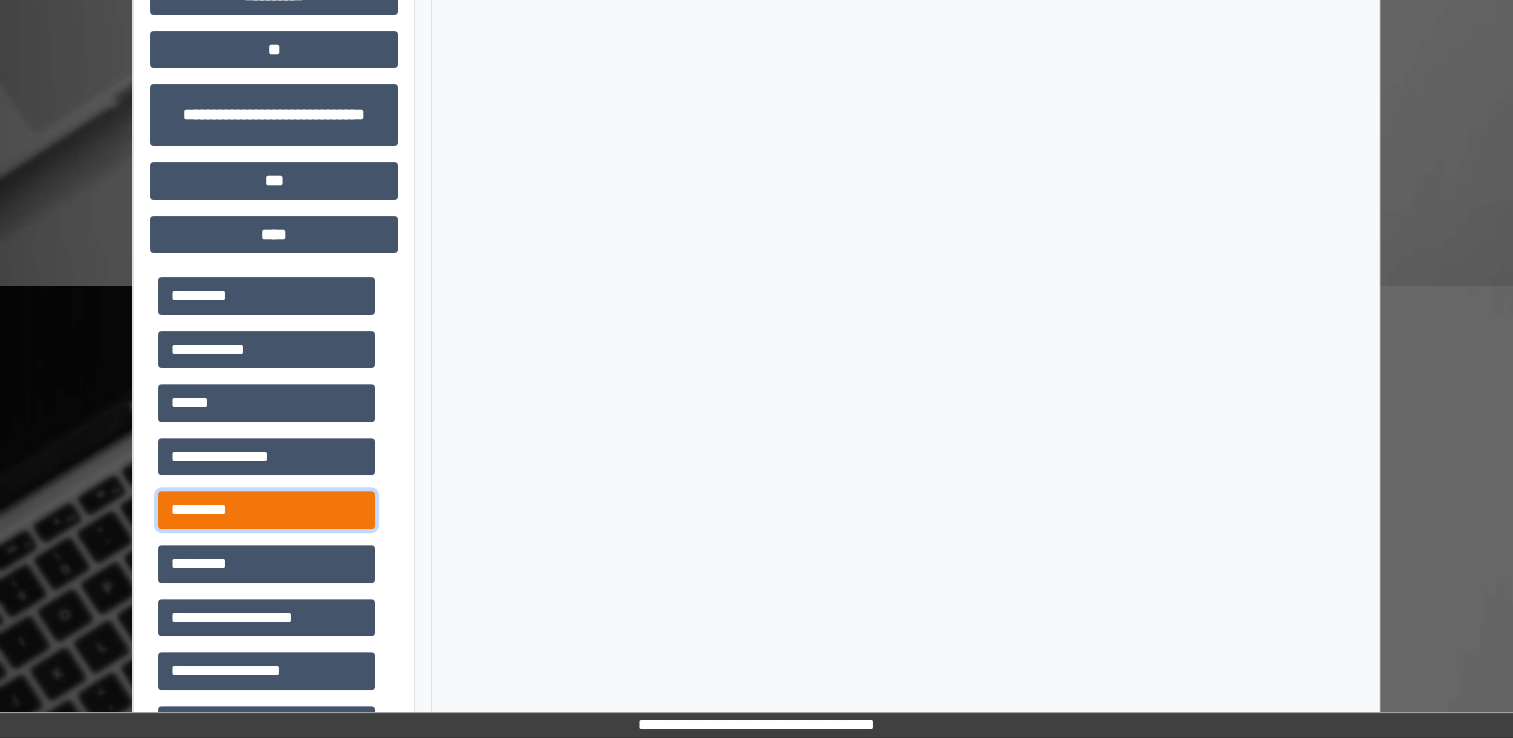 click on "*********" at bounding box center [266, 510] 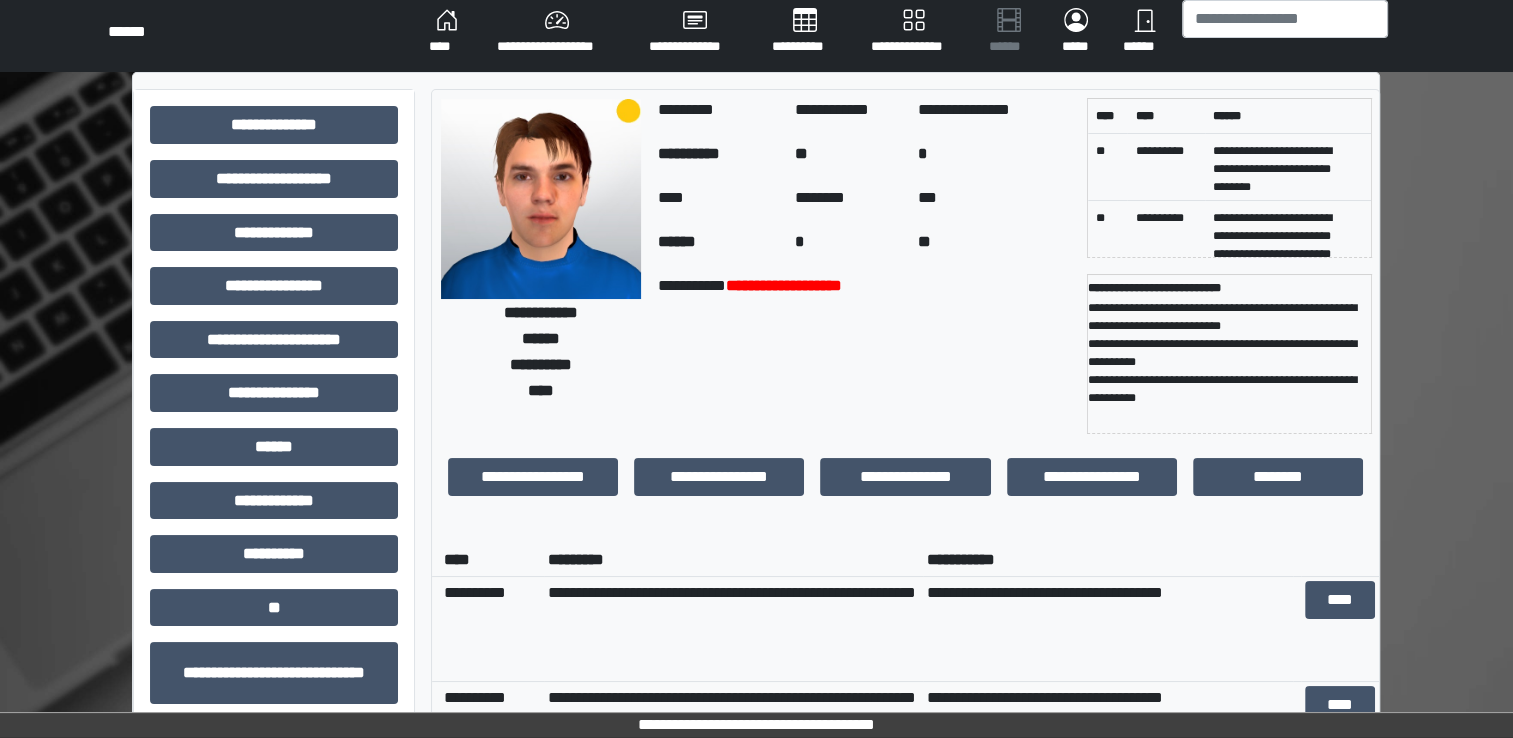 scroll, scrollTop: 7, scrollLeft: 0, axis: vertical 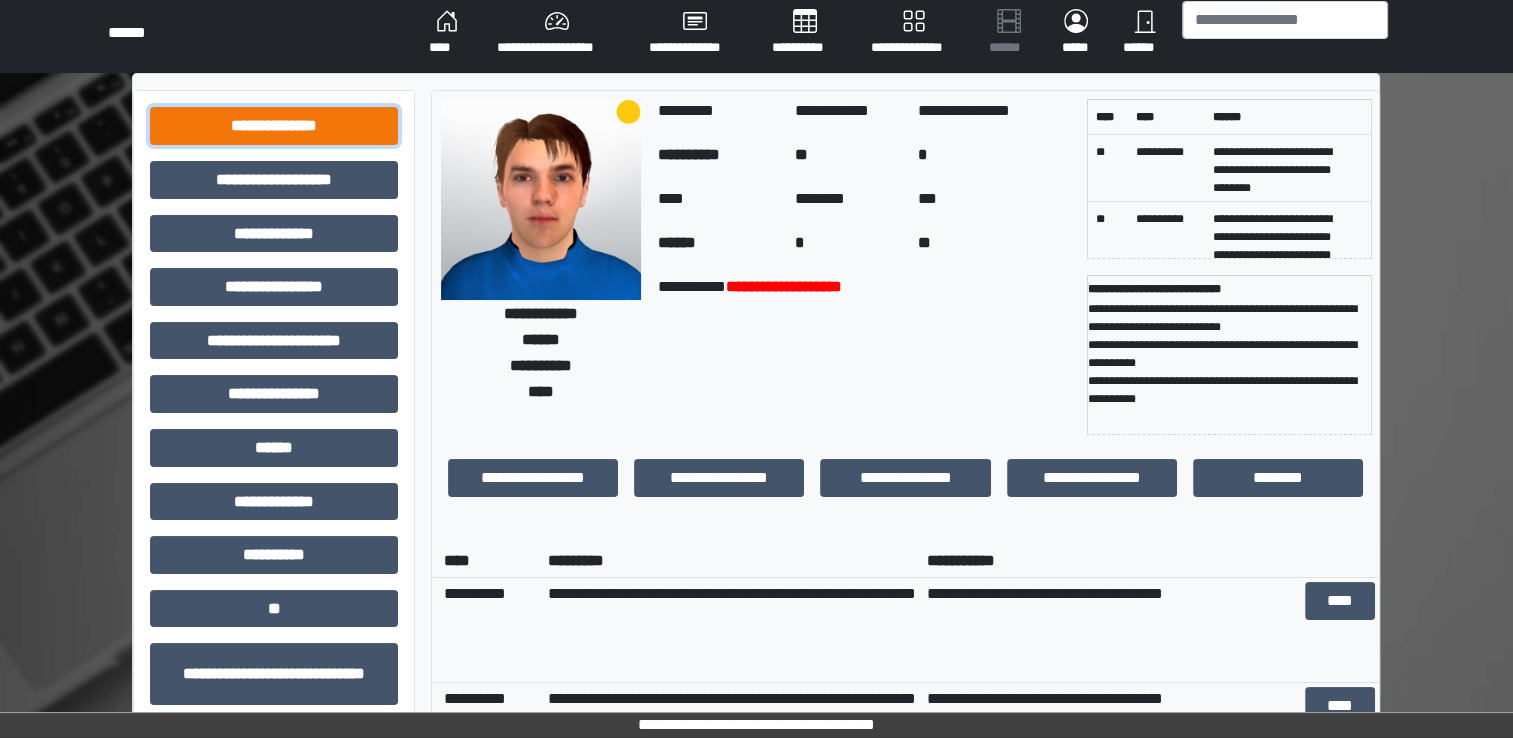 click on "**********" at bounding box center [274, 126] 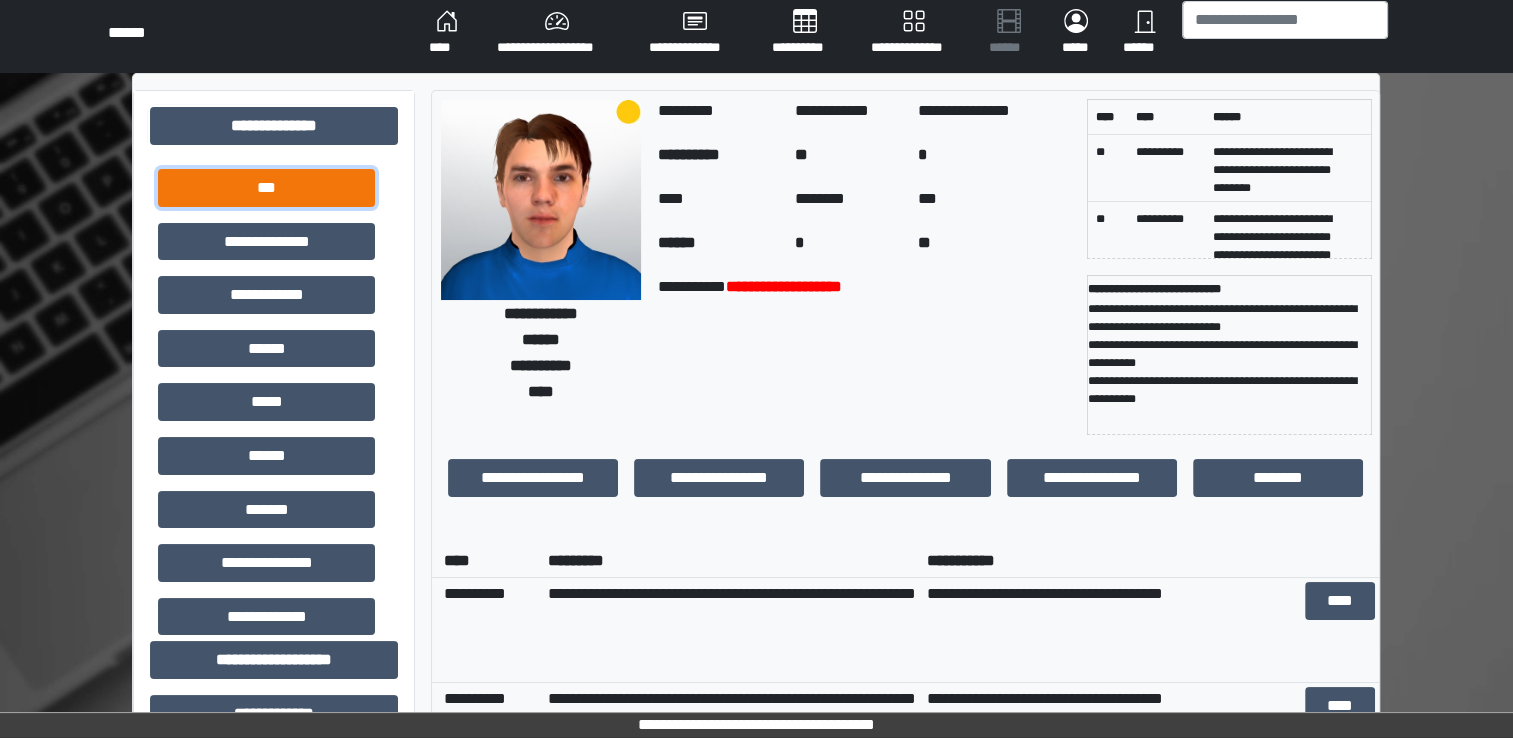 click on "***" at bounding box center [266, 188] 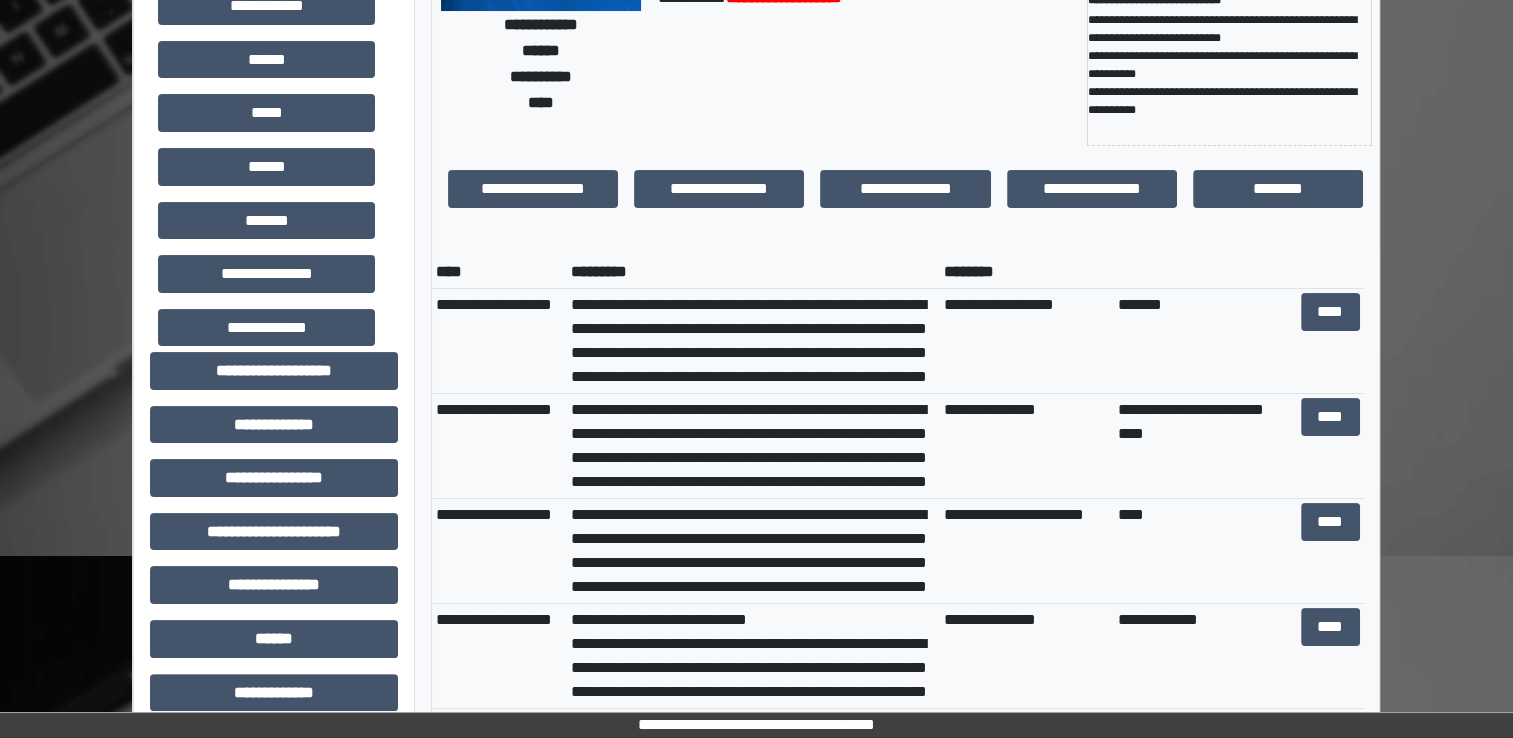 scroll, scrollTop: 300, scrollLeft: 0, axis: vertical 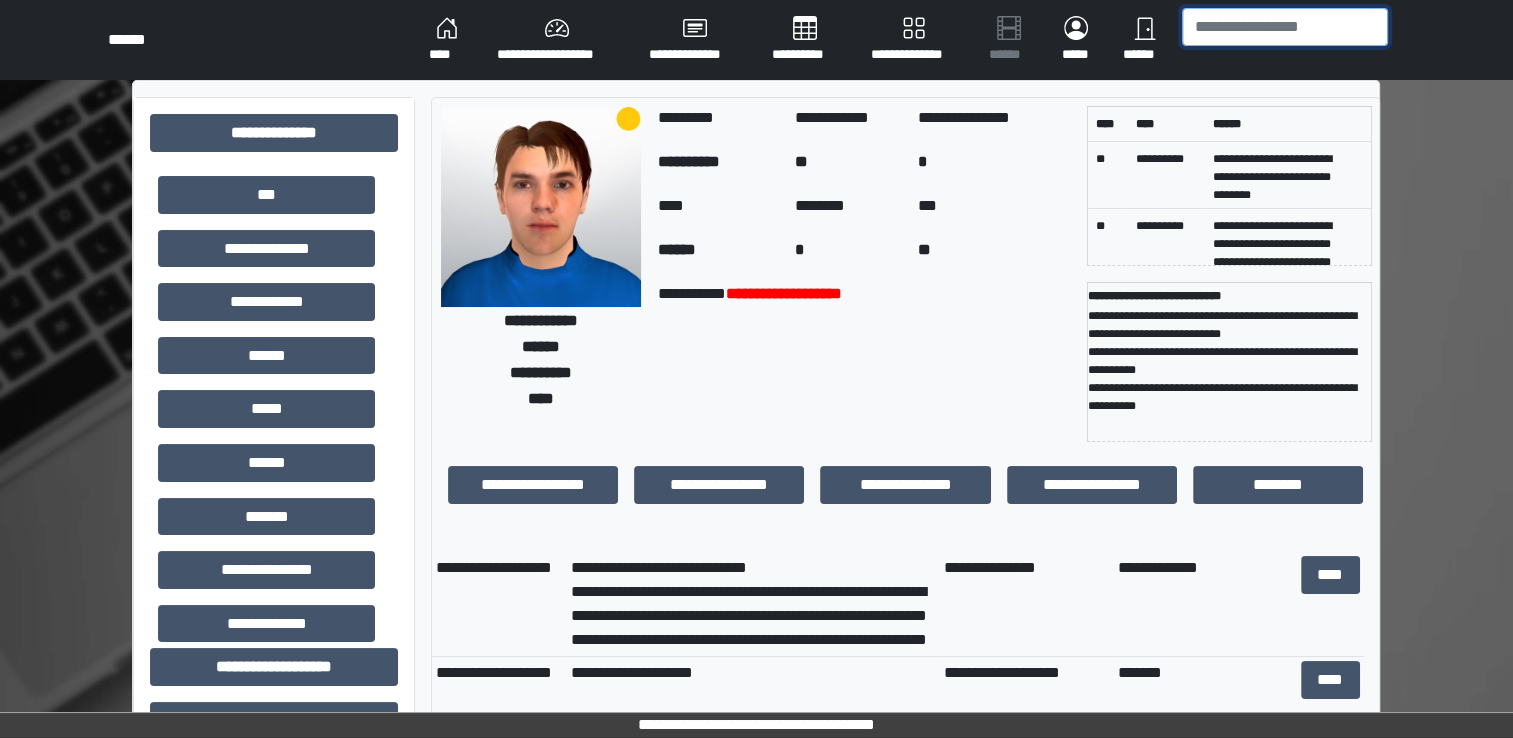 click at bounding box center [1285, 27] 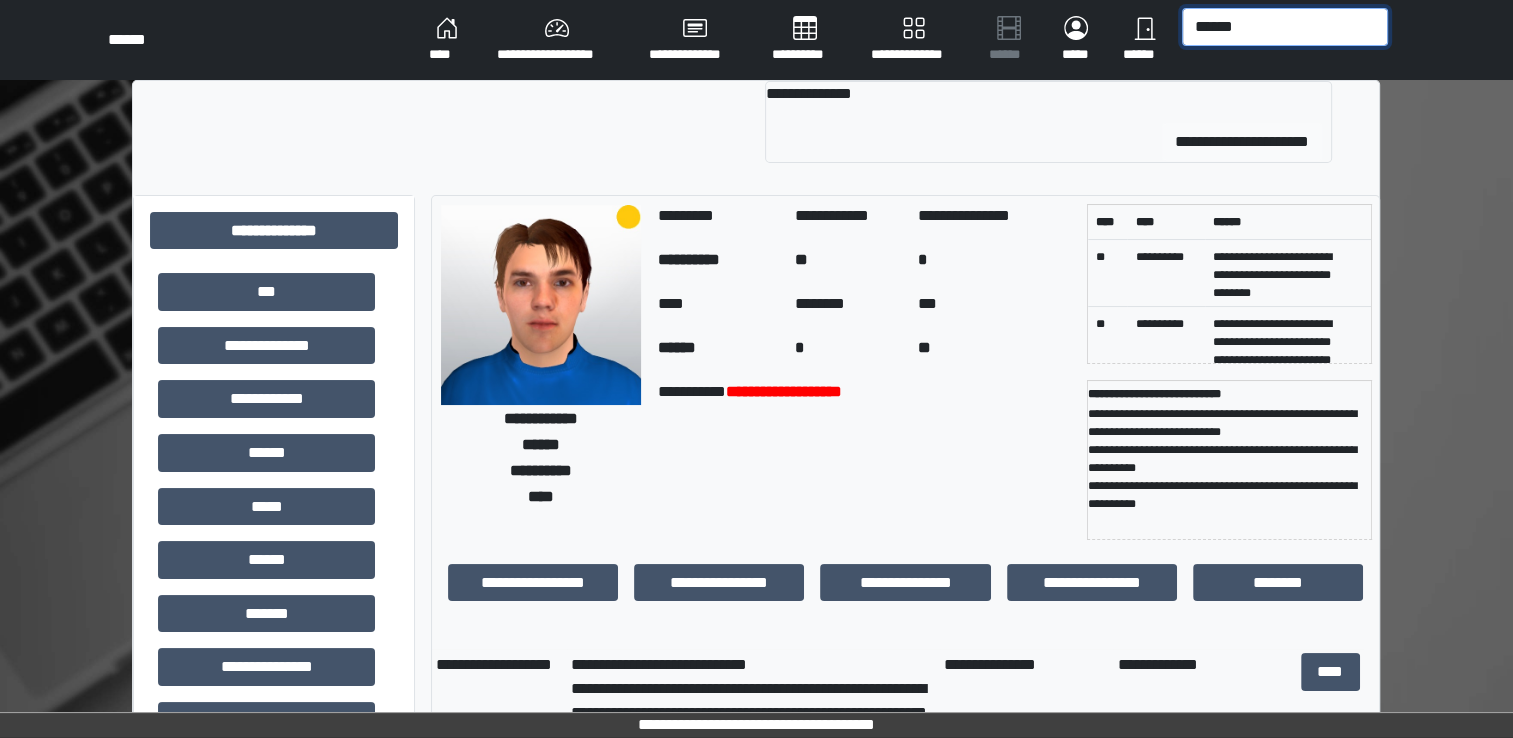 type on "******" 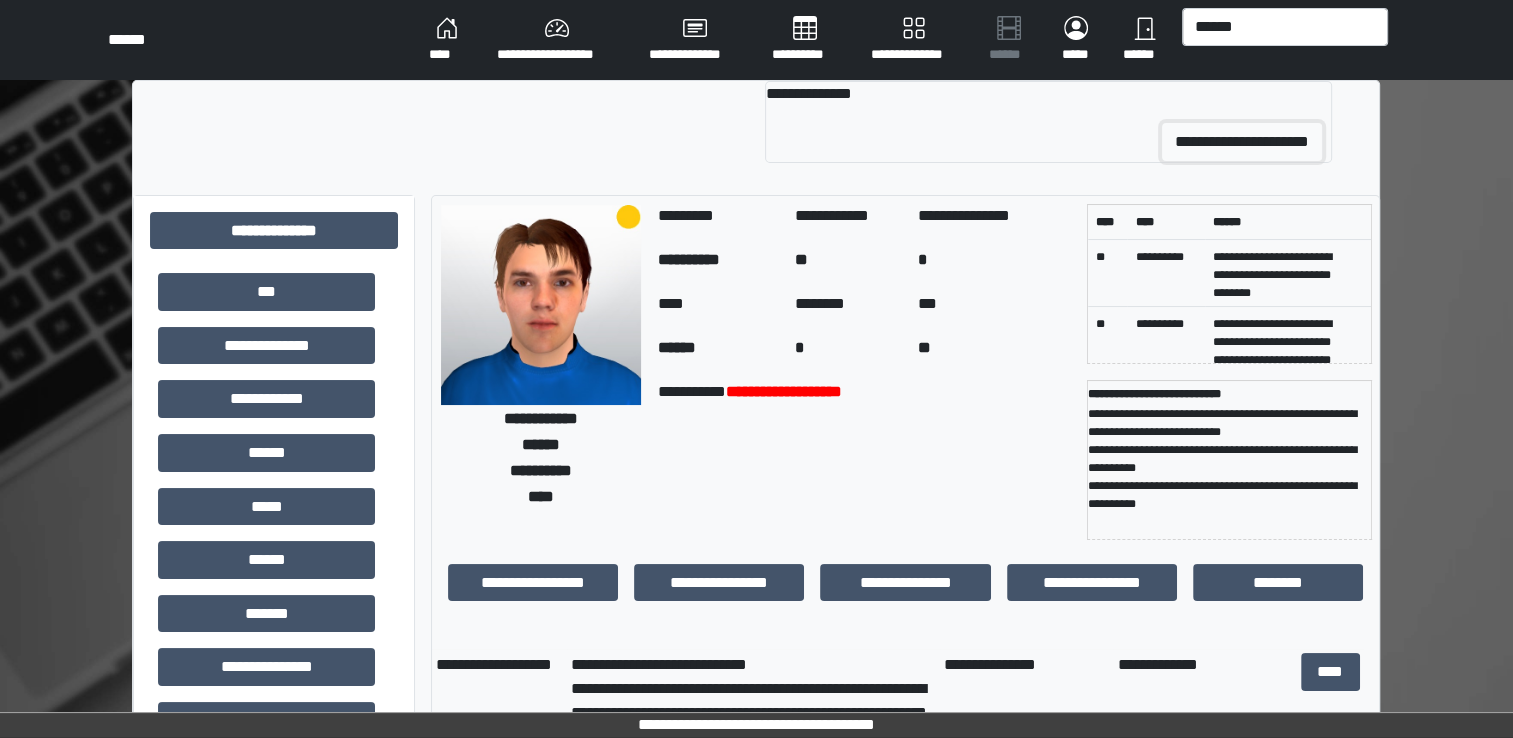 click on "**********" at bounding box center (1242, 142) 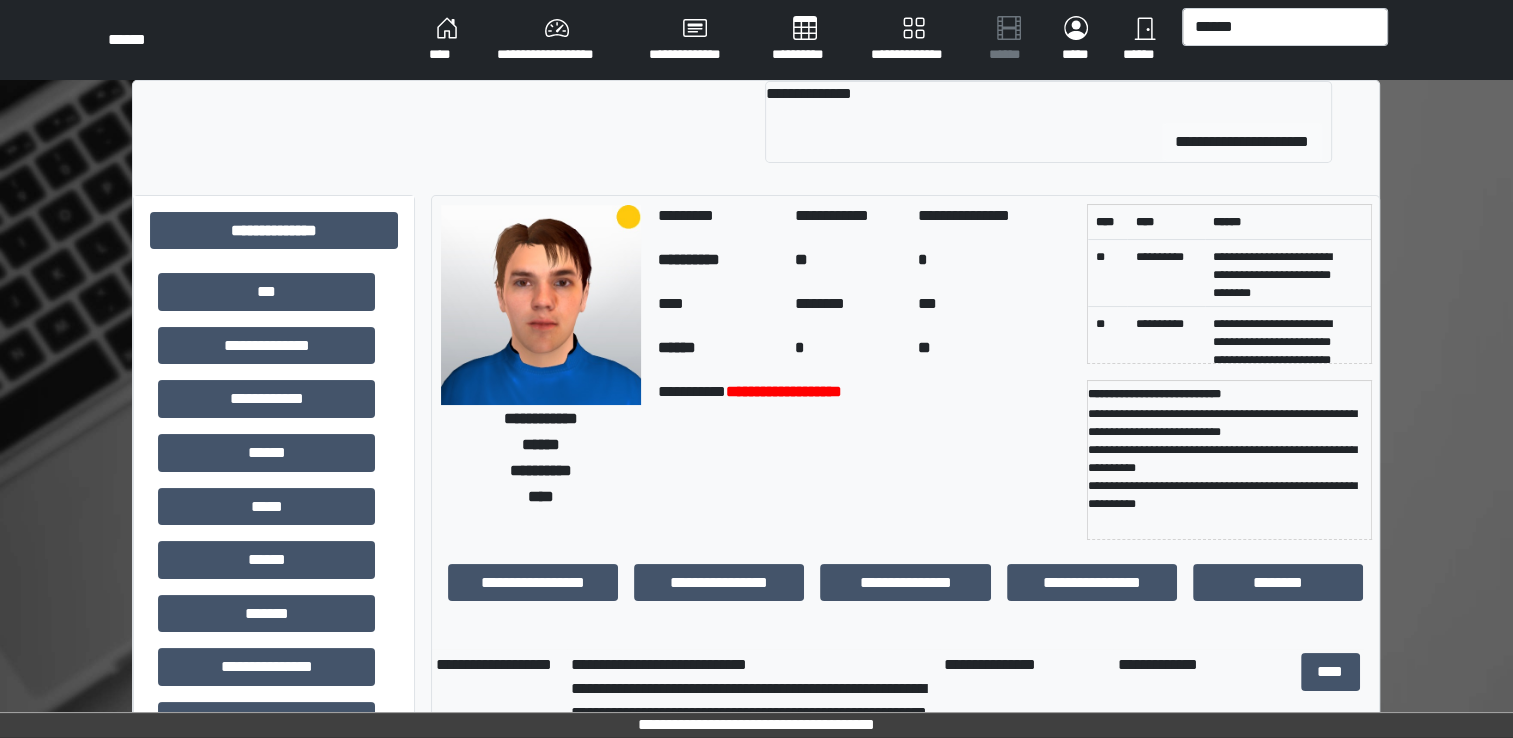 type 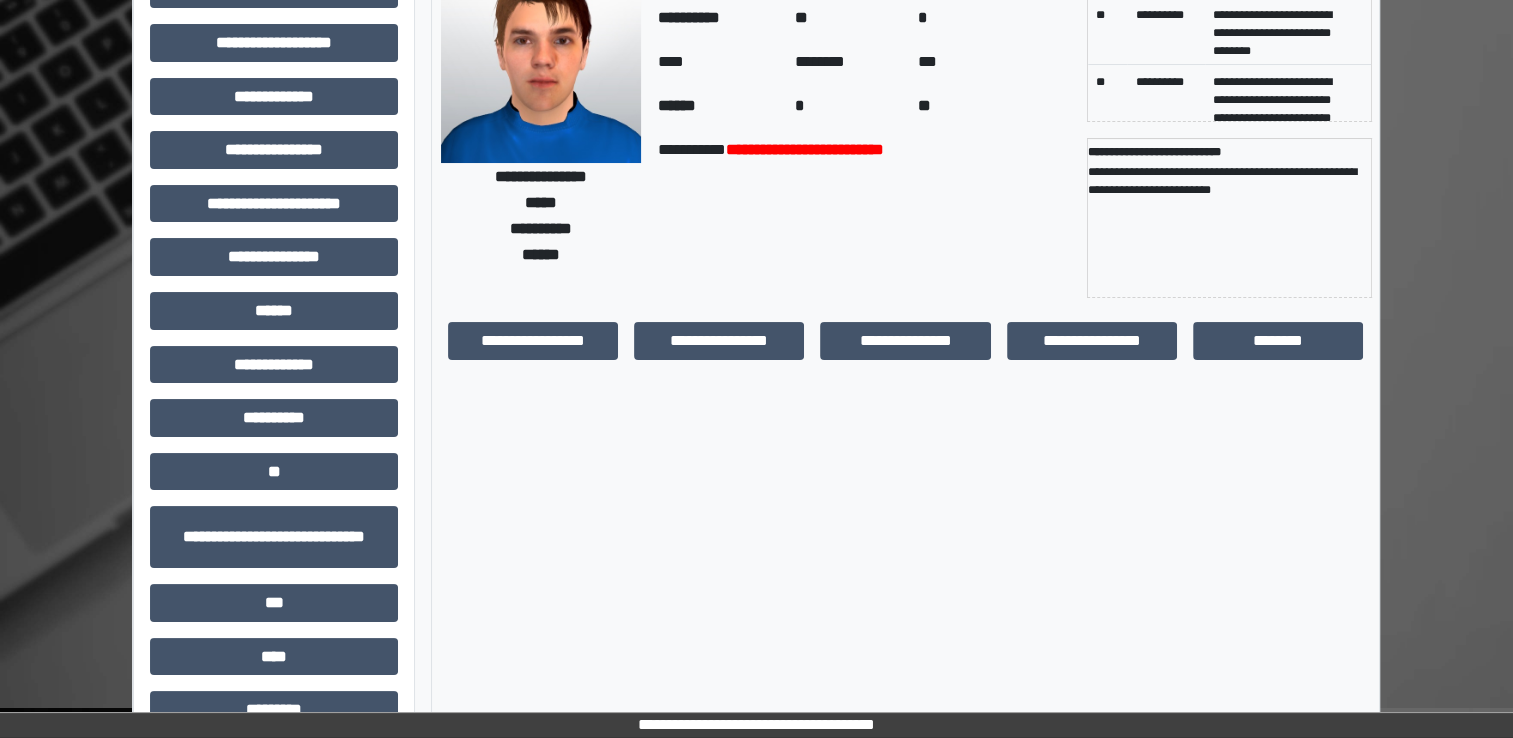 scroll, scrollTop: 184, scrollLeft: 0, axis: vertical 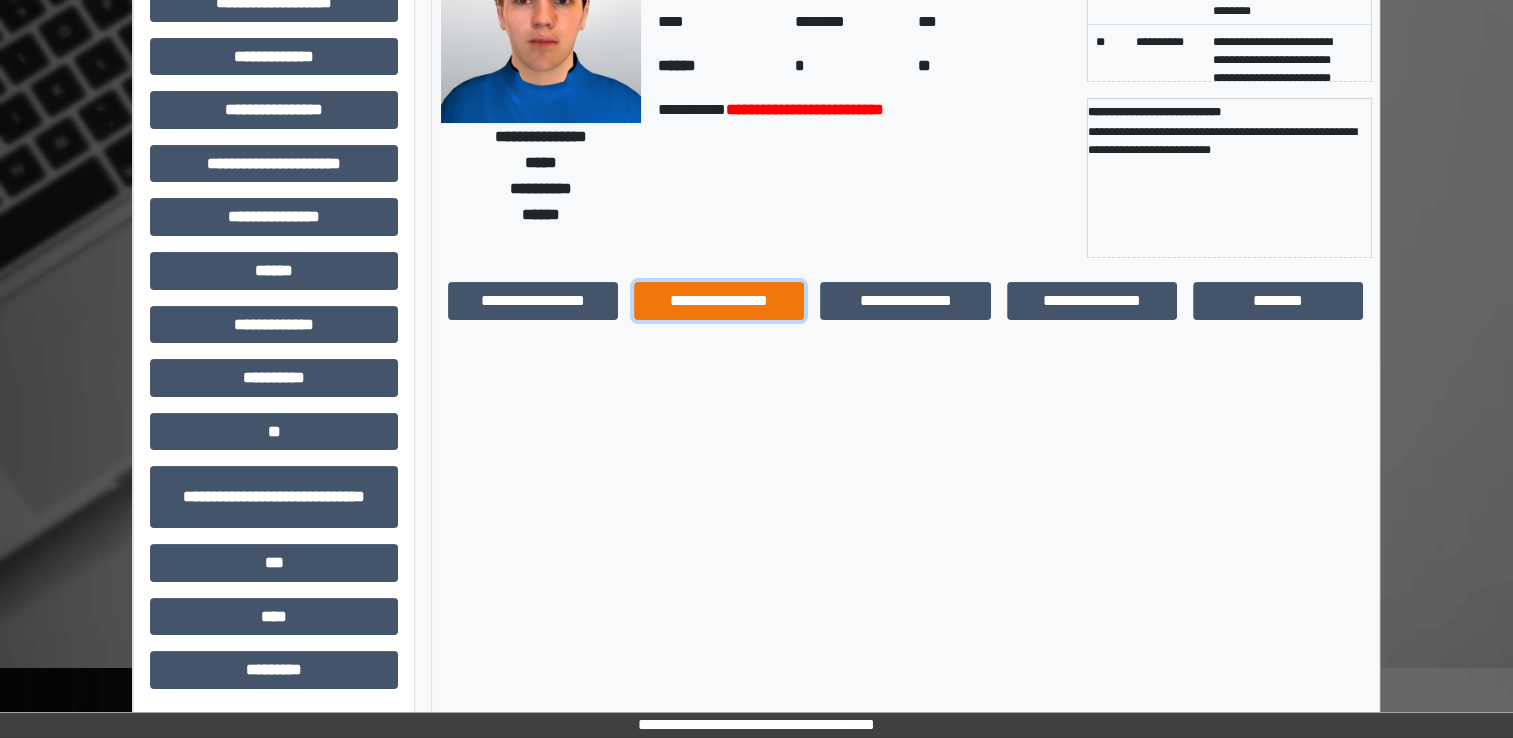 click on "**********" at bounding box center [719, 301] 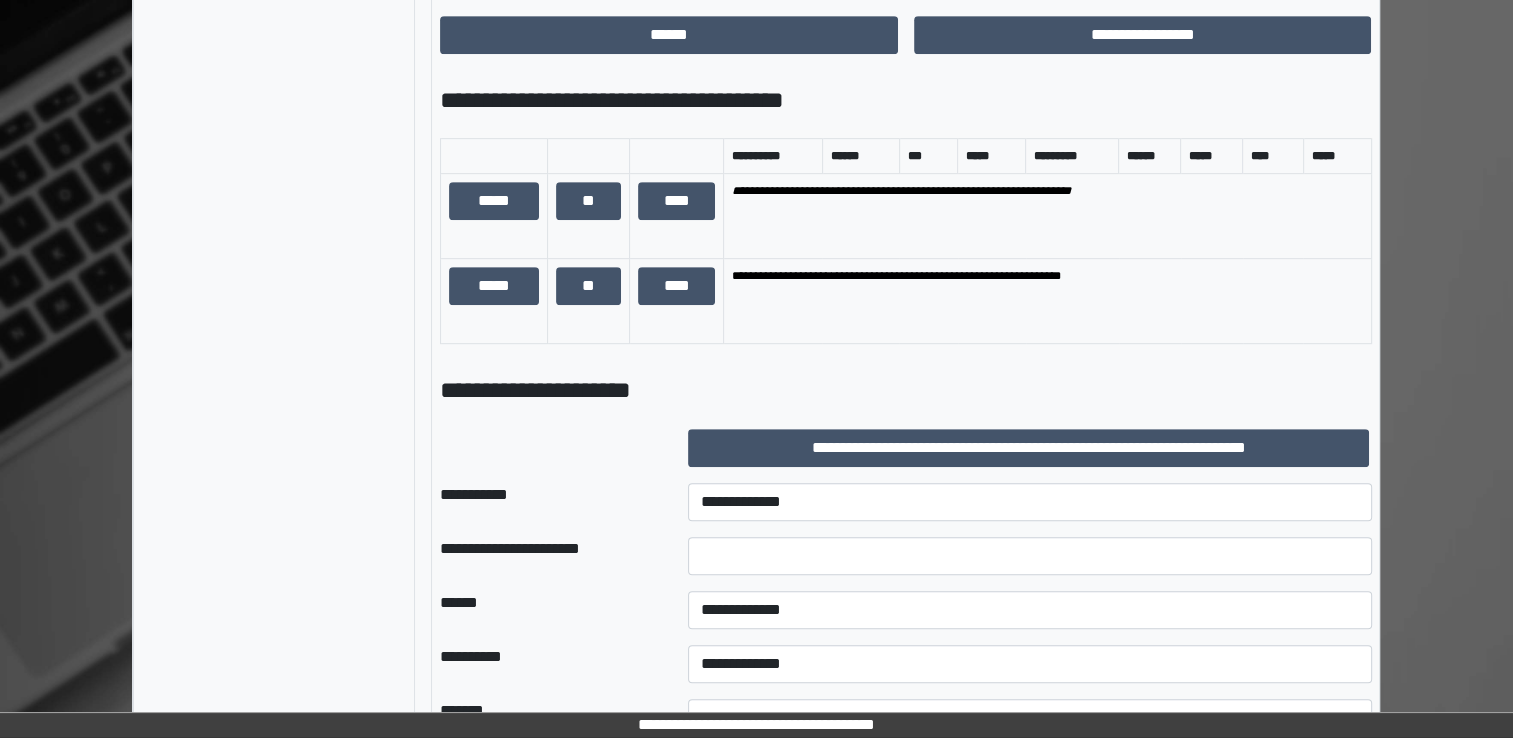 scroll, scrollTop: 987, scrollLeft: 0, axis: vertical 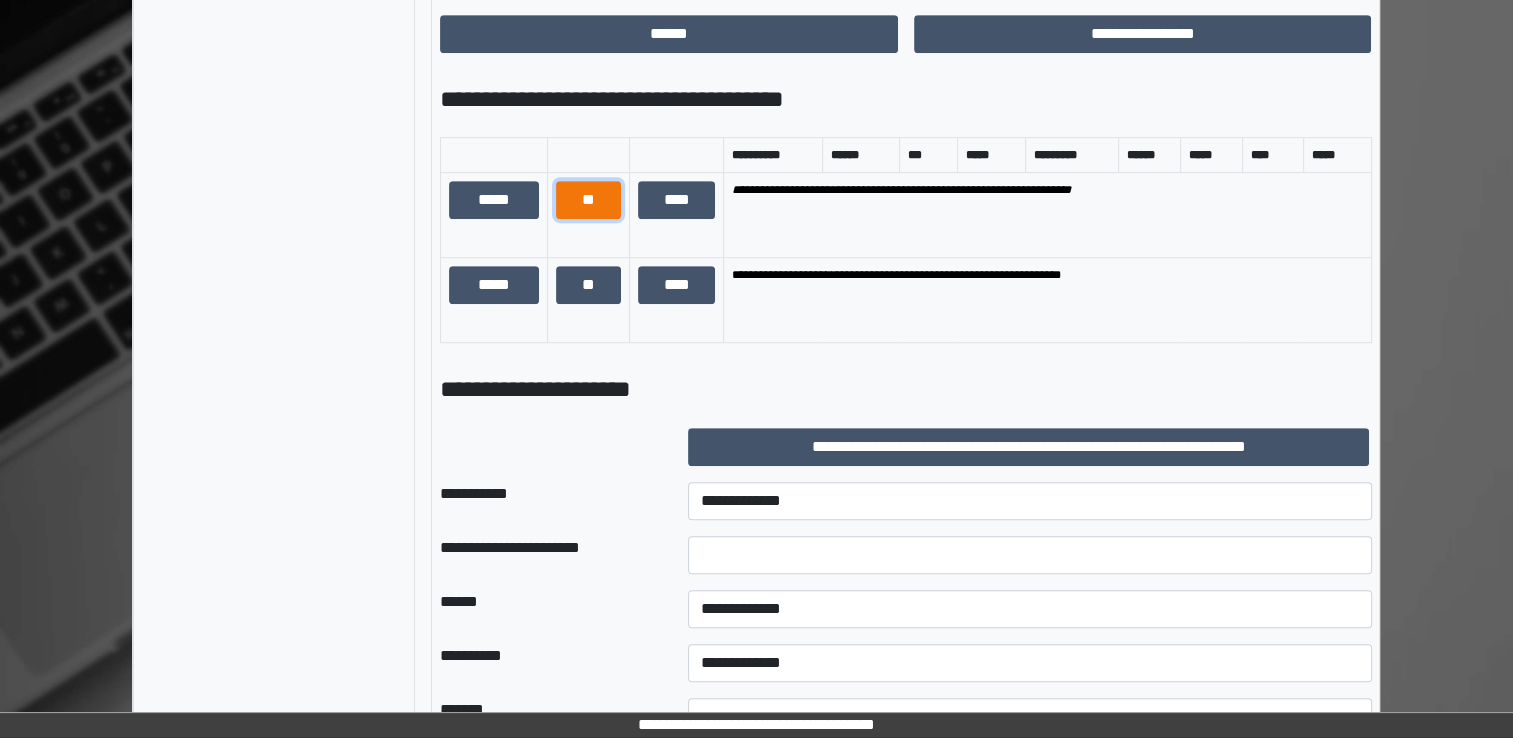 click on "**" at bounding box center (588, 200) 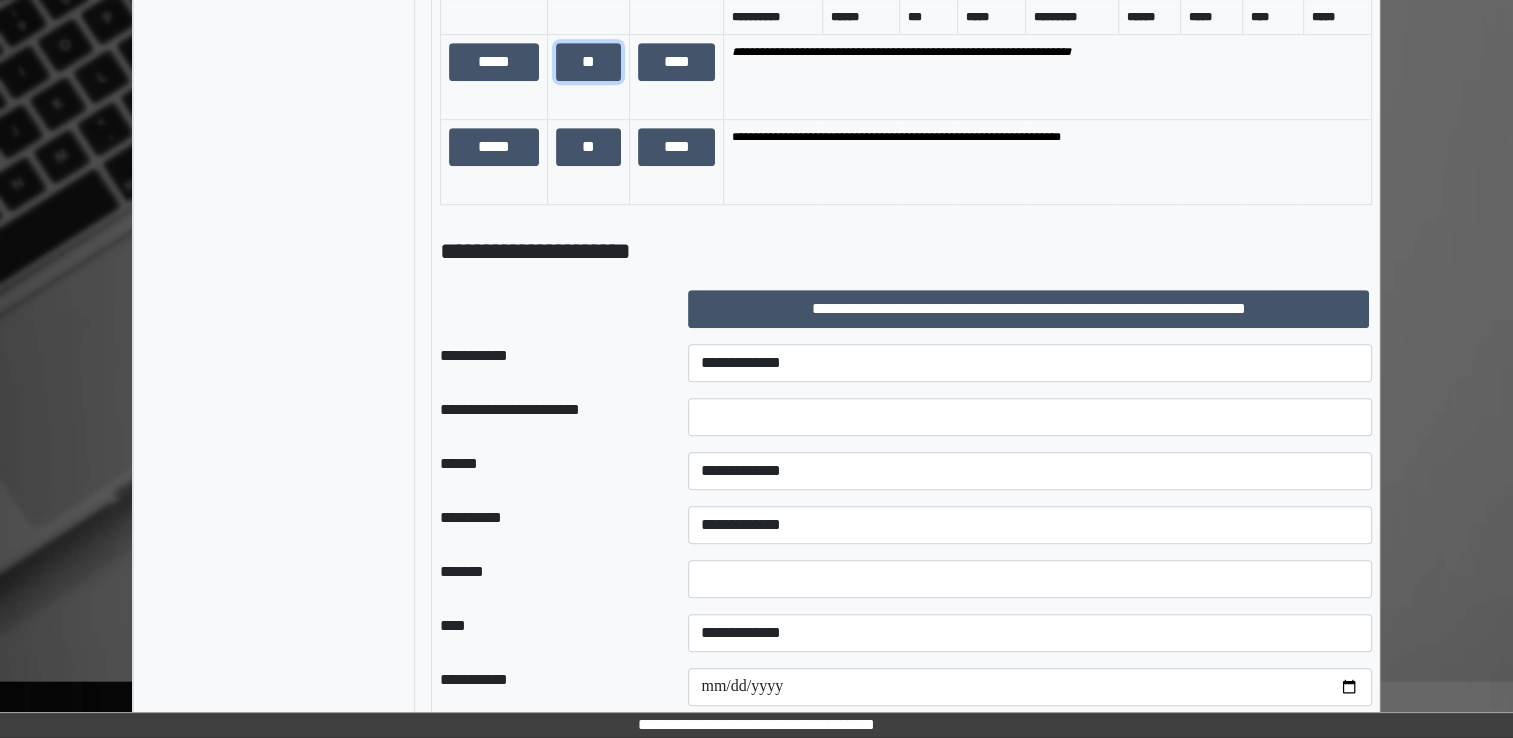 scroll, scrollTop: 1192, scrollLeft: 0, axis: vertical 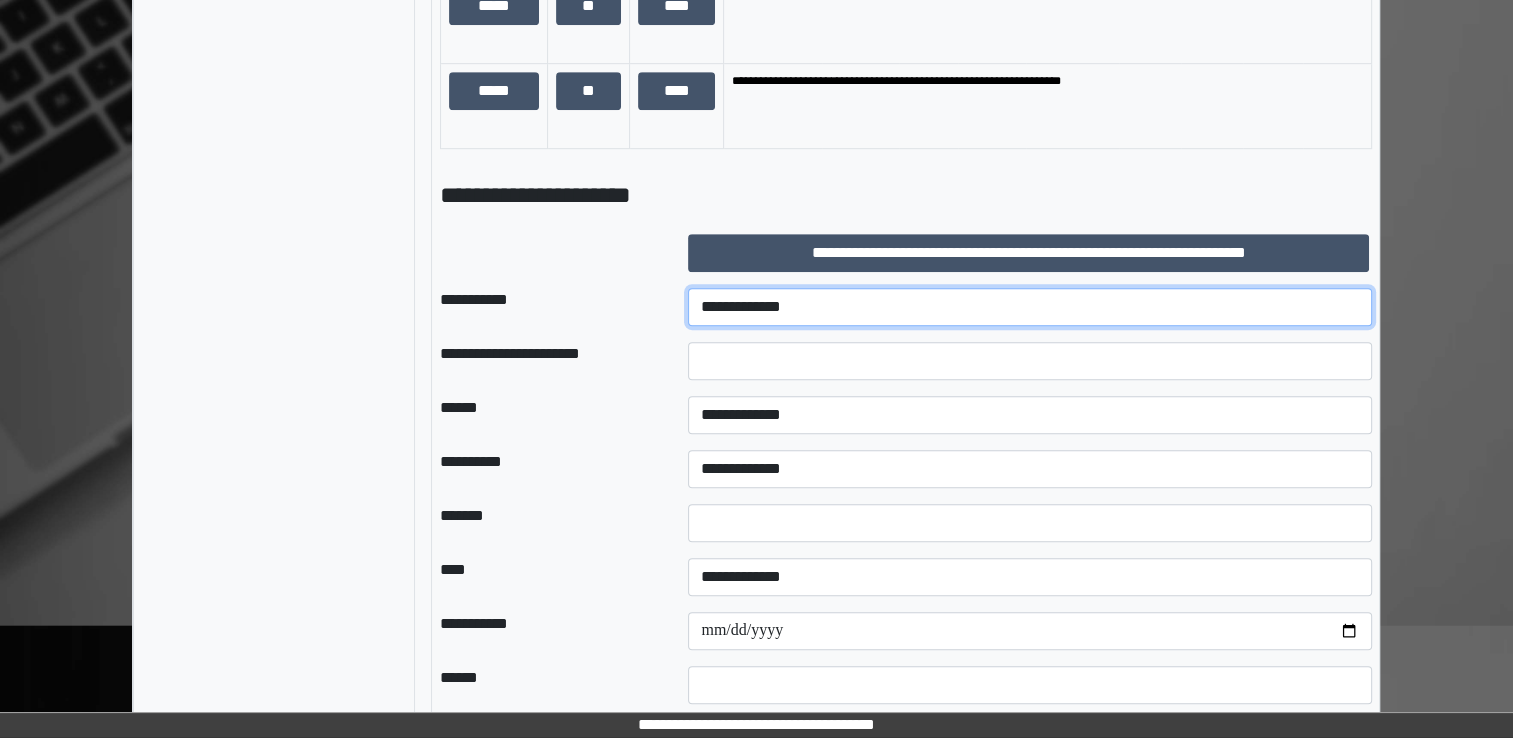 click on "**********" at bounding box center (1030, 307) 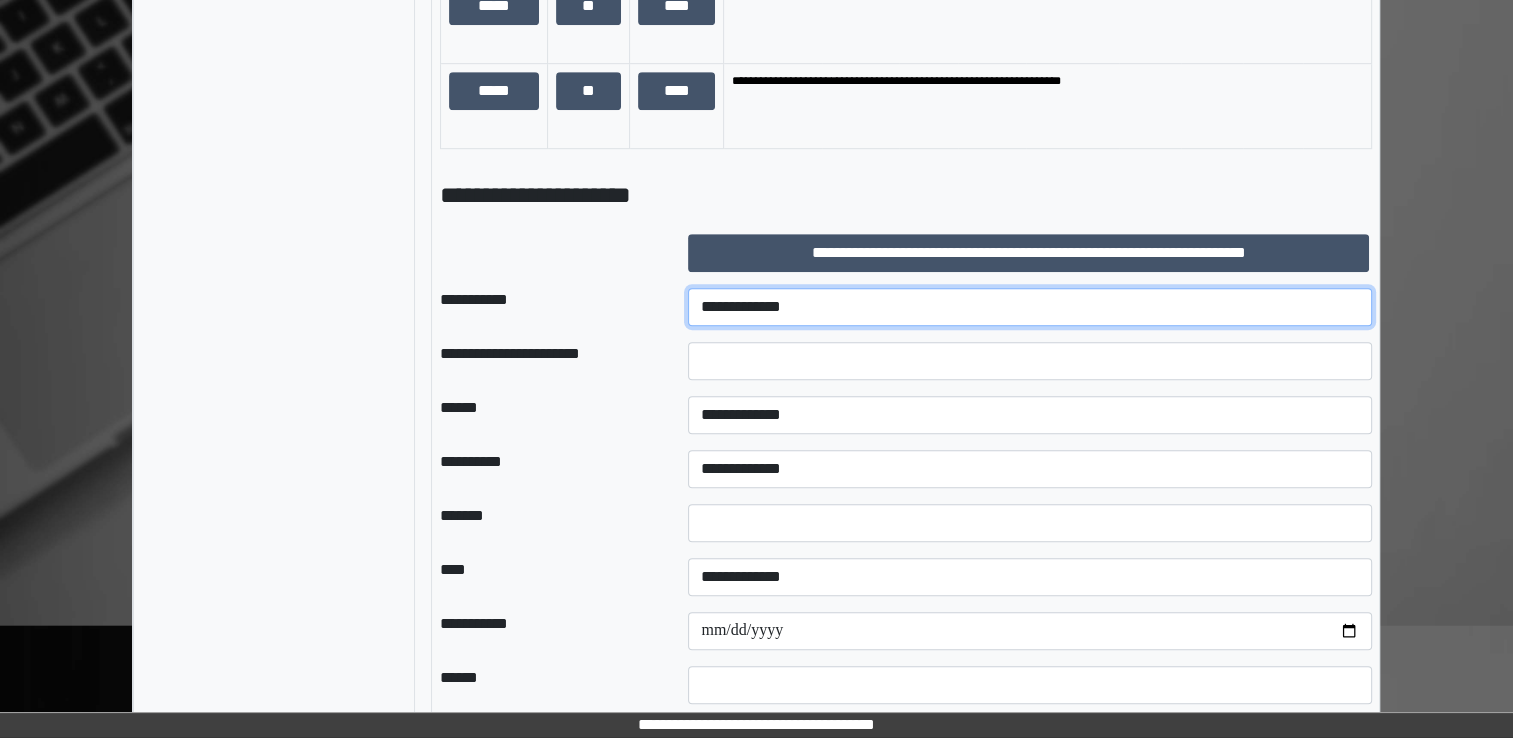 select on "***" 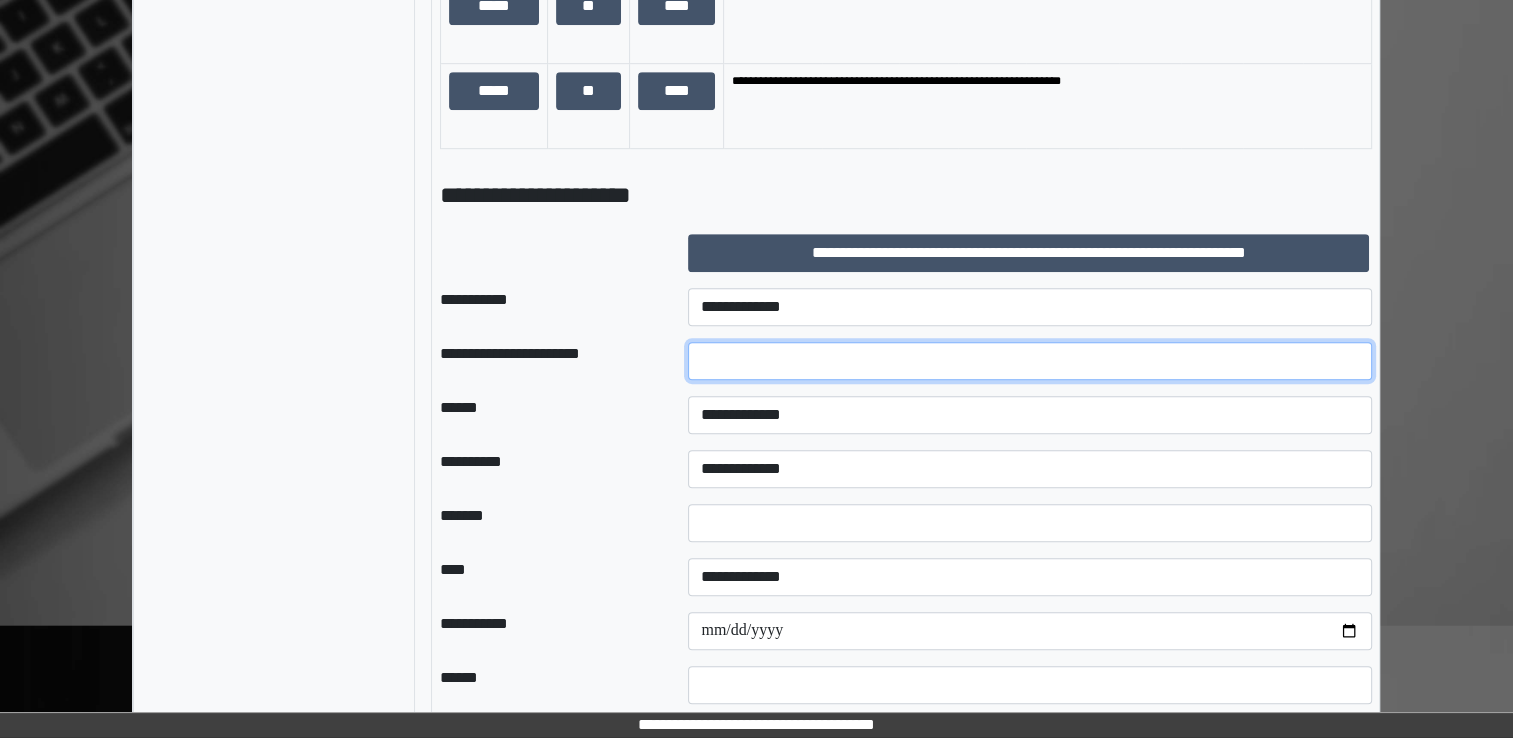 click at bounding box center [1030, 361] 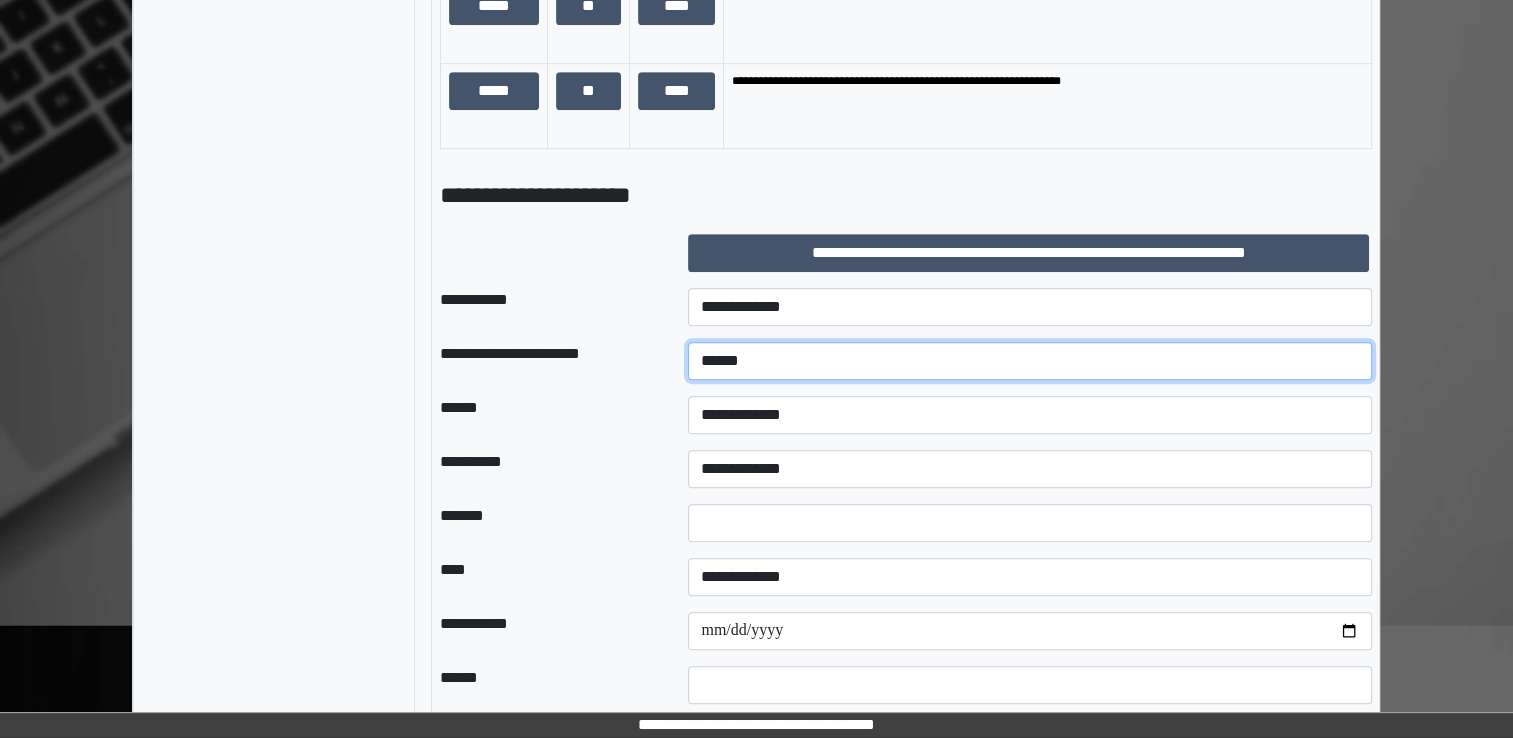 type on "******" 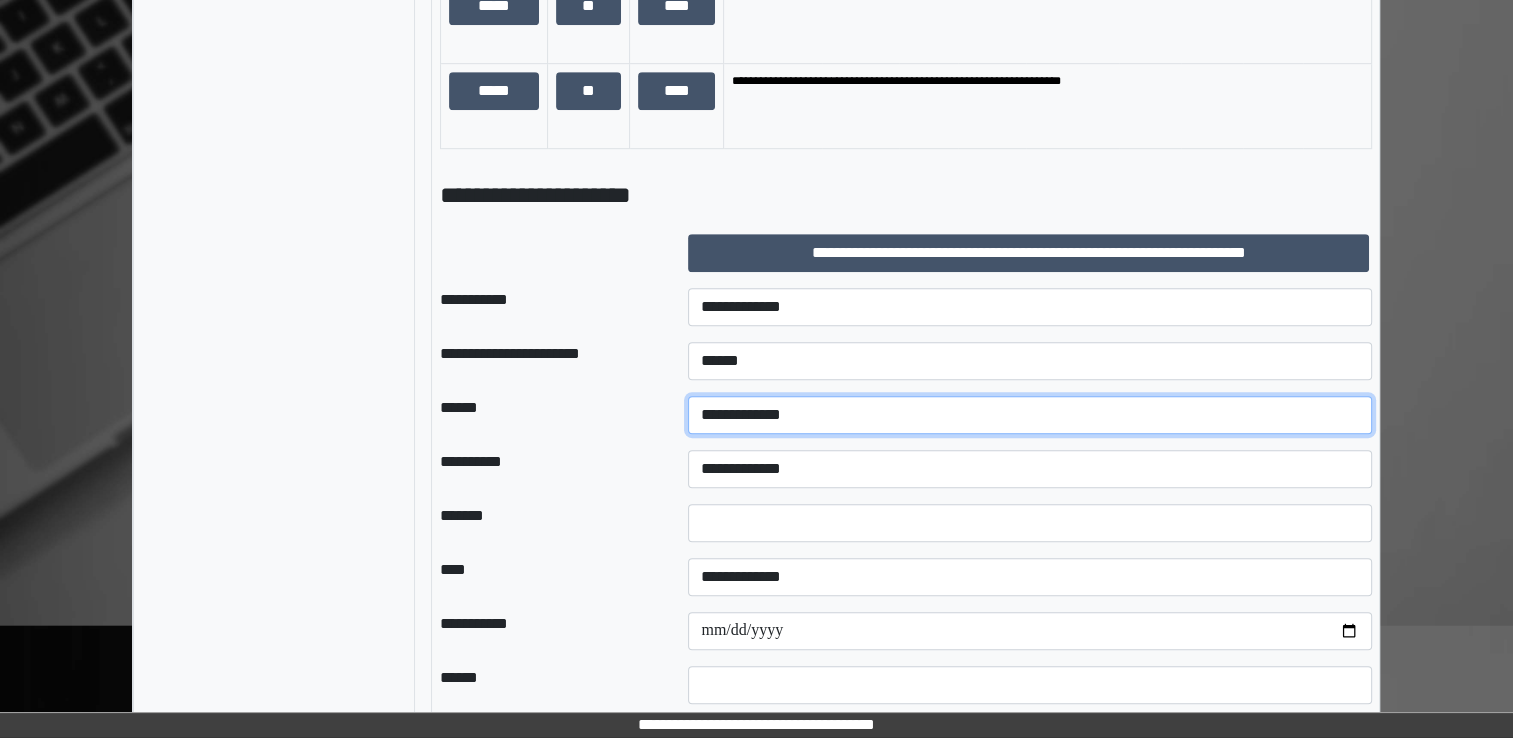 select on "*" 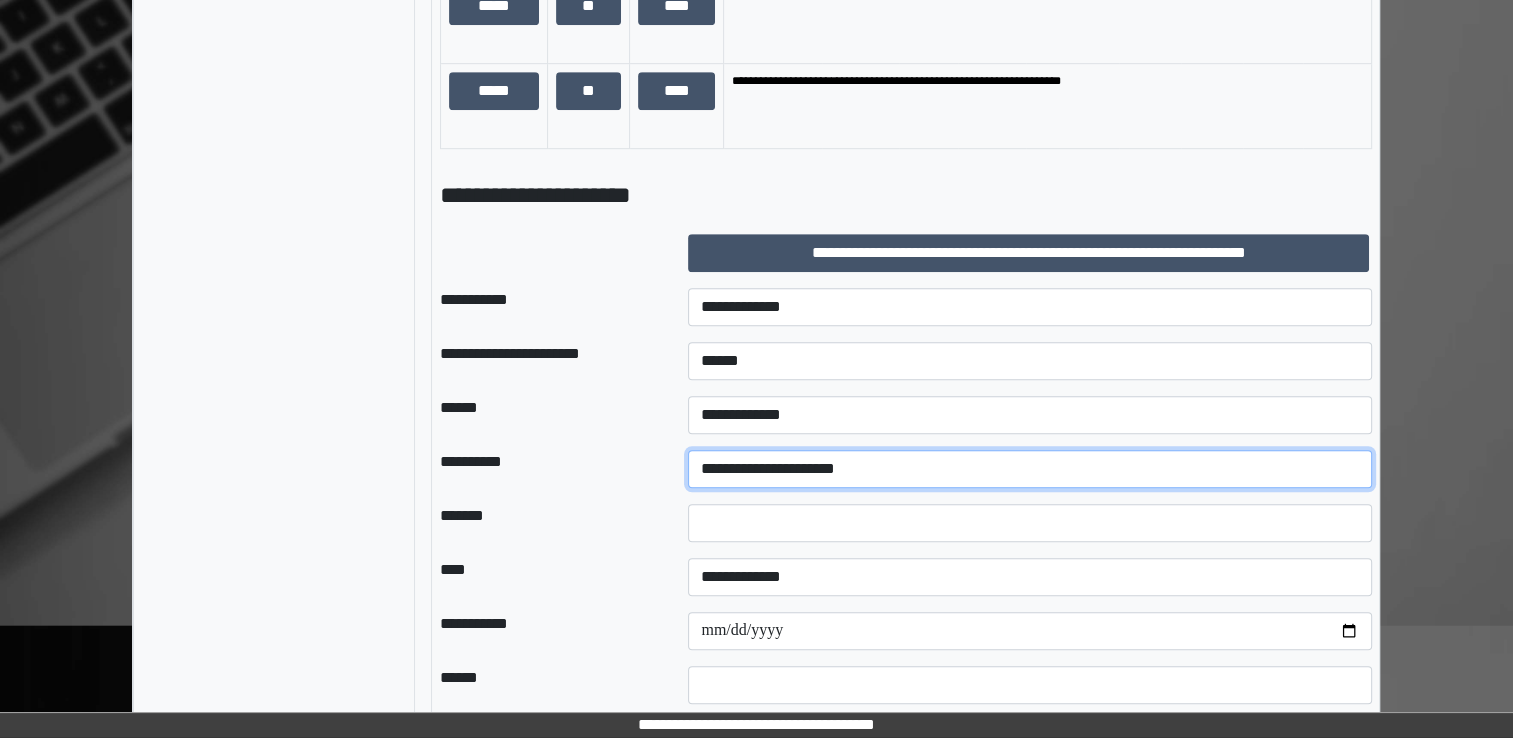 select on "*" 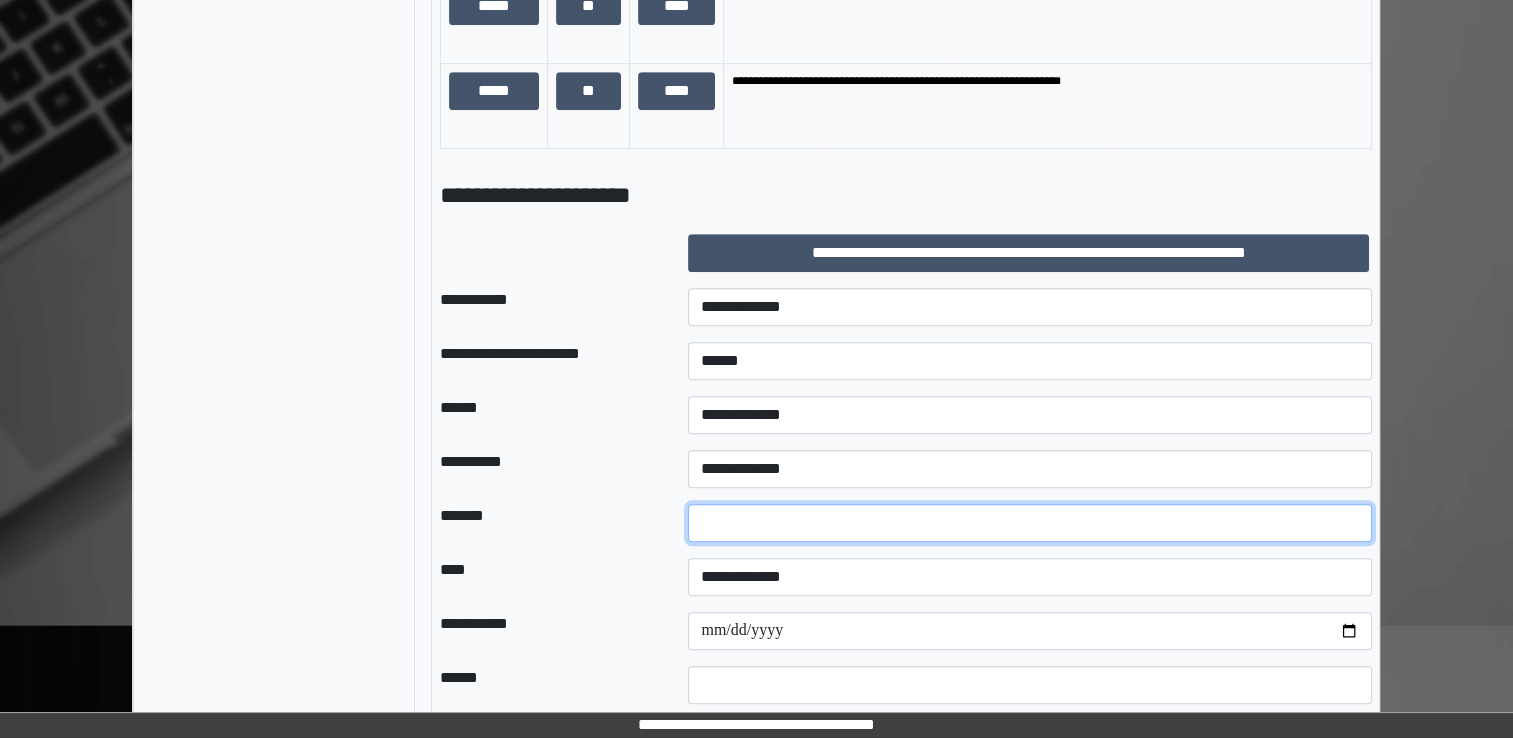 type on "*" 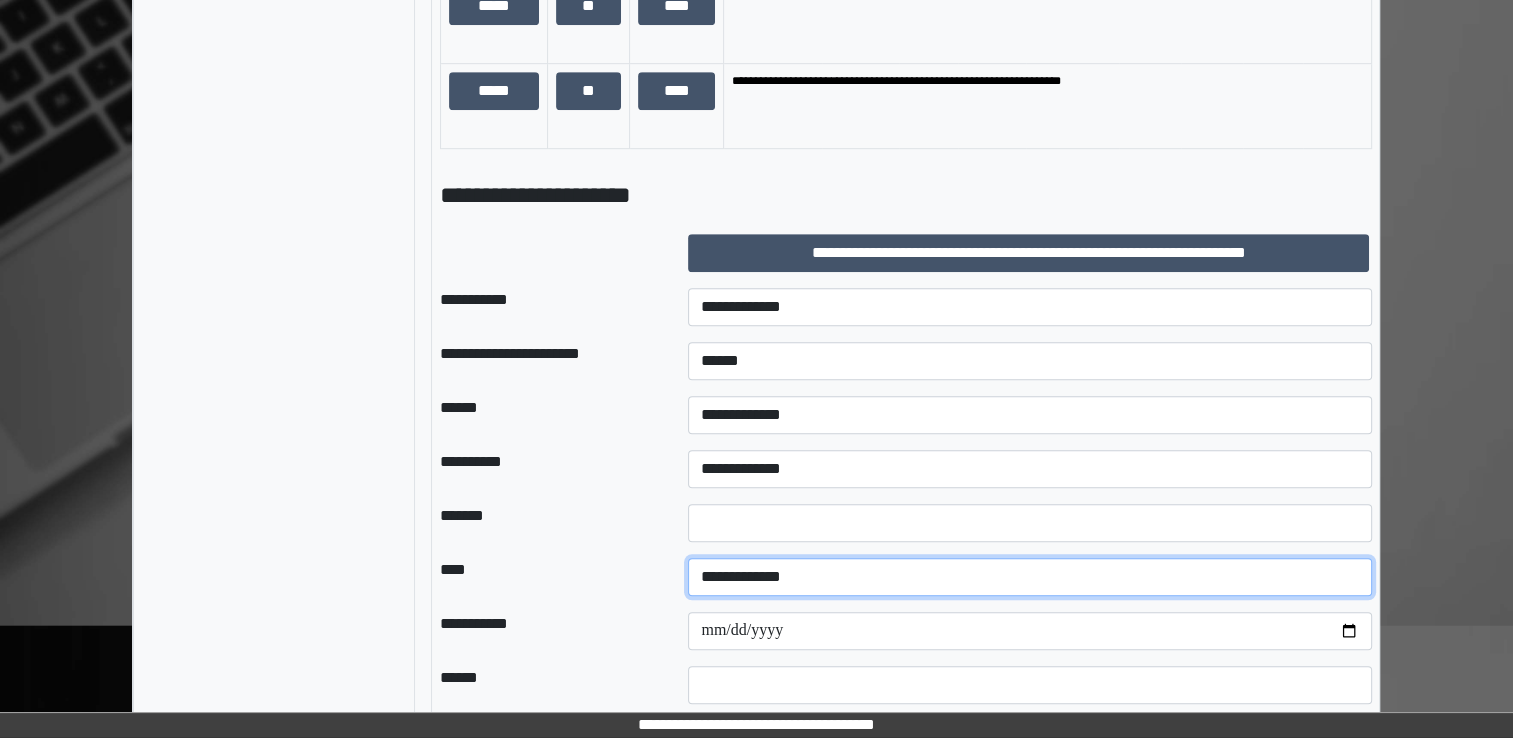 select on "*" 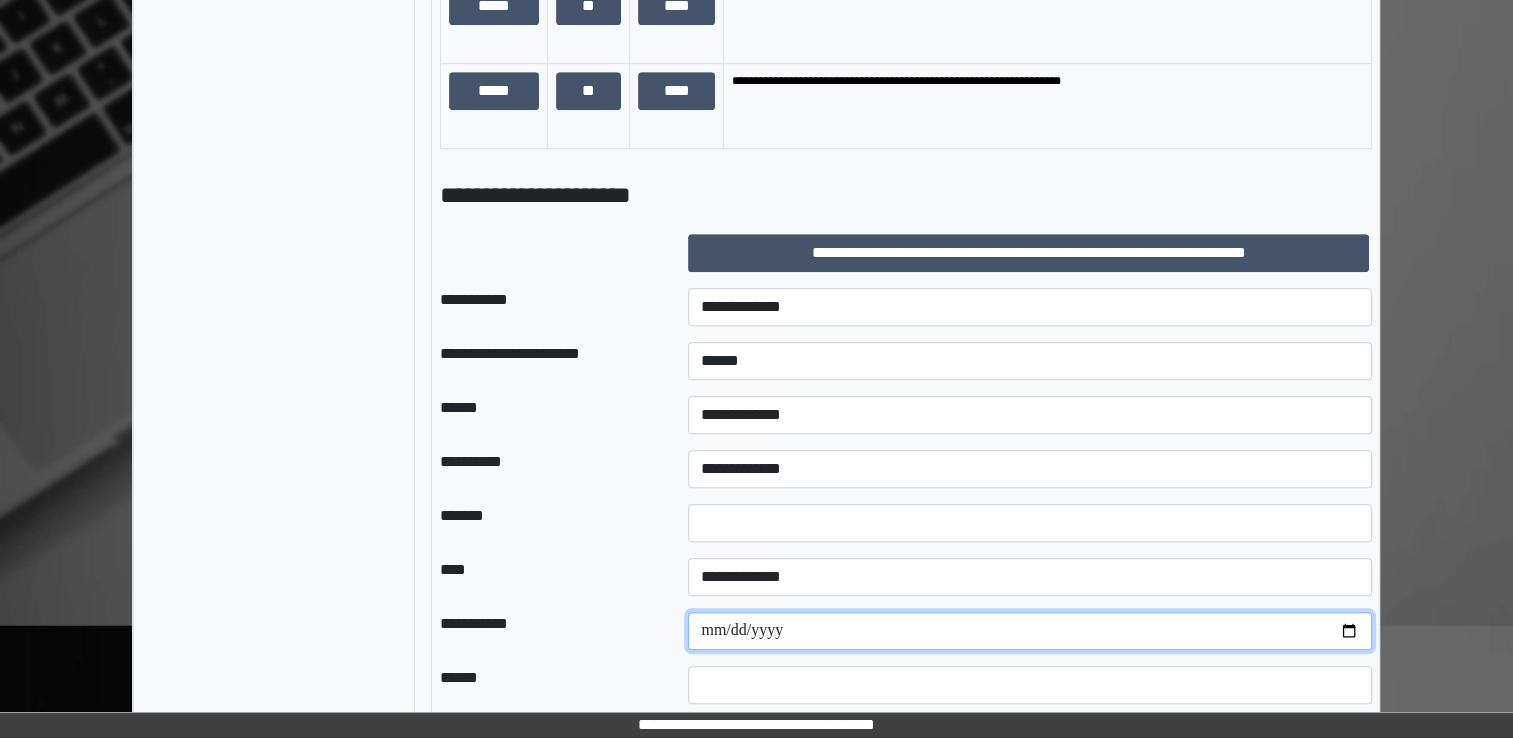 click at bounding box center [1030, 631] 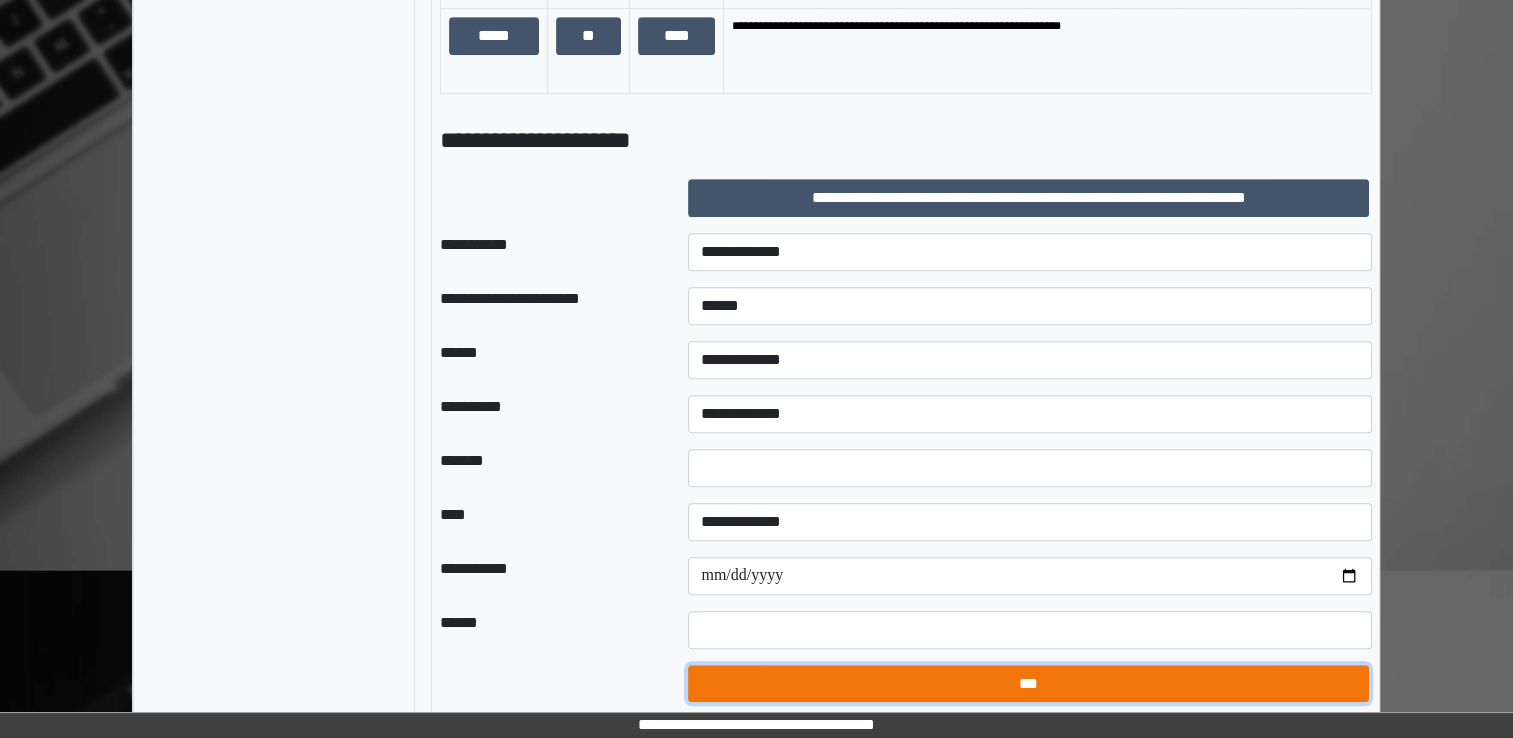 click on "***" at bounding box center [1028, 684] 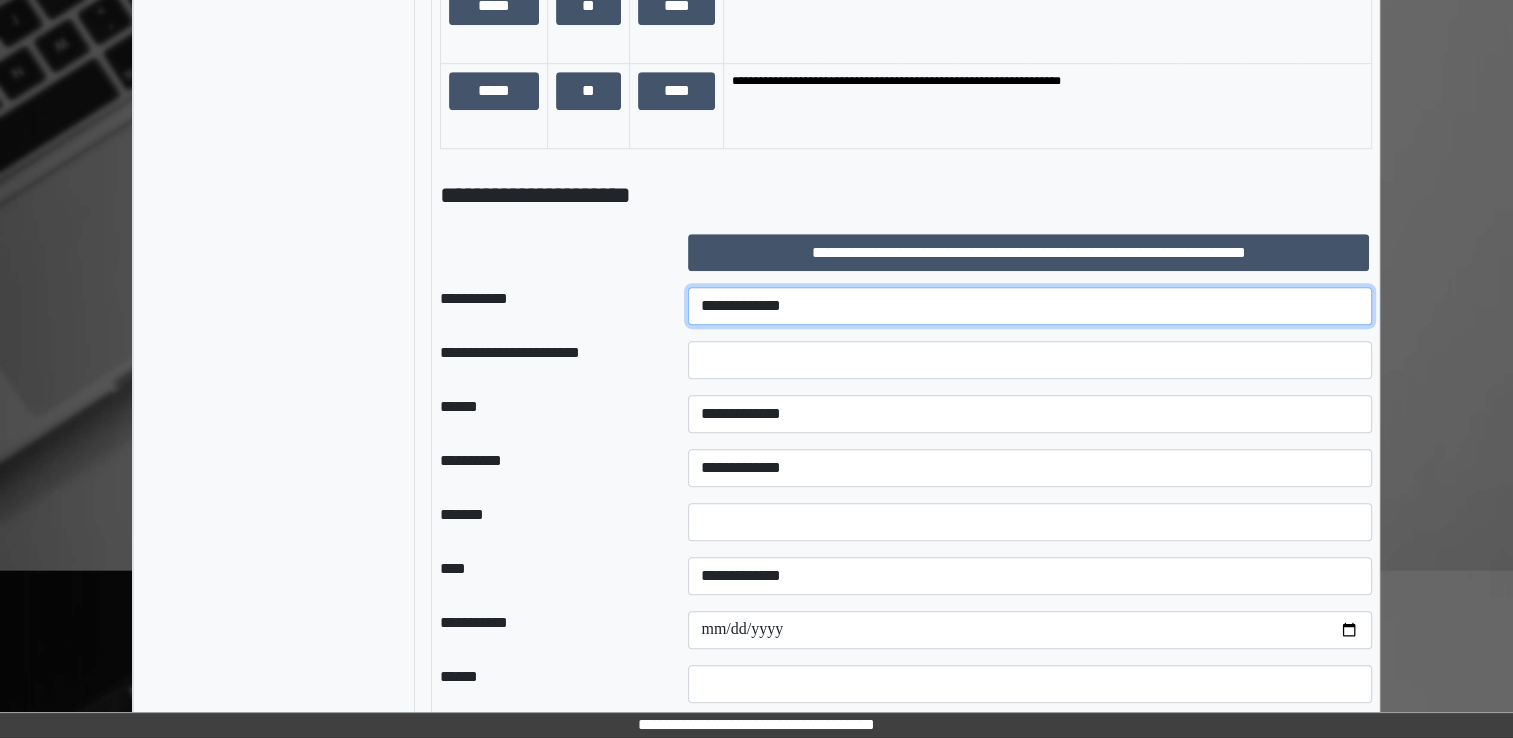 click on "**********" at bounding box center [1030, 306] 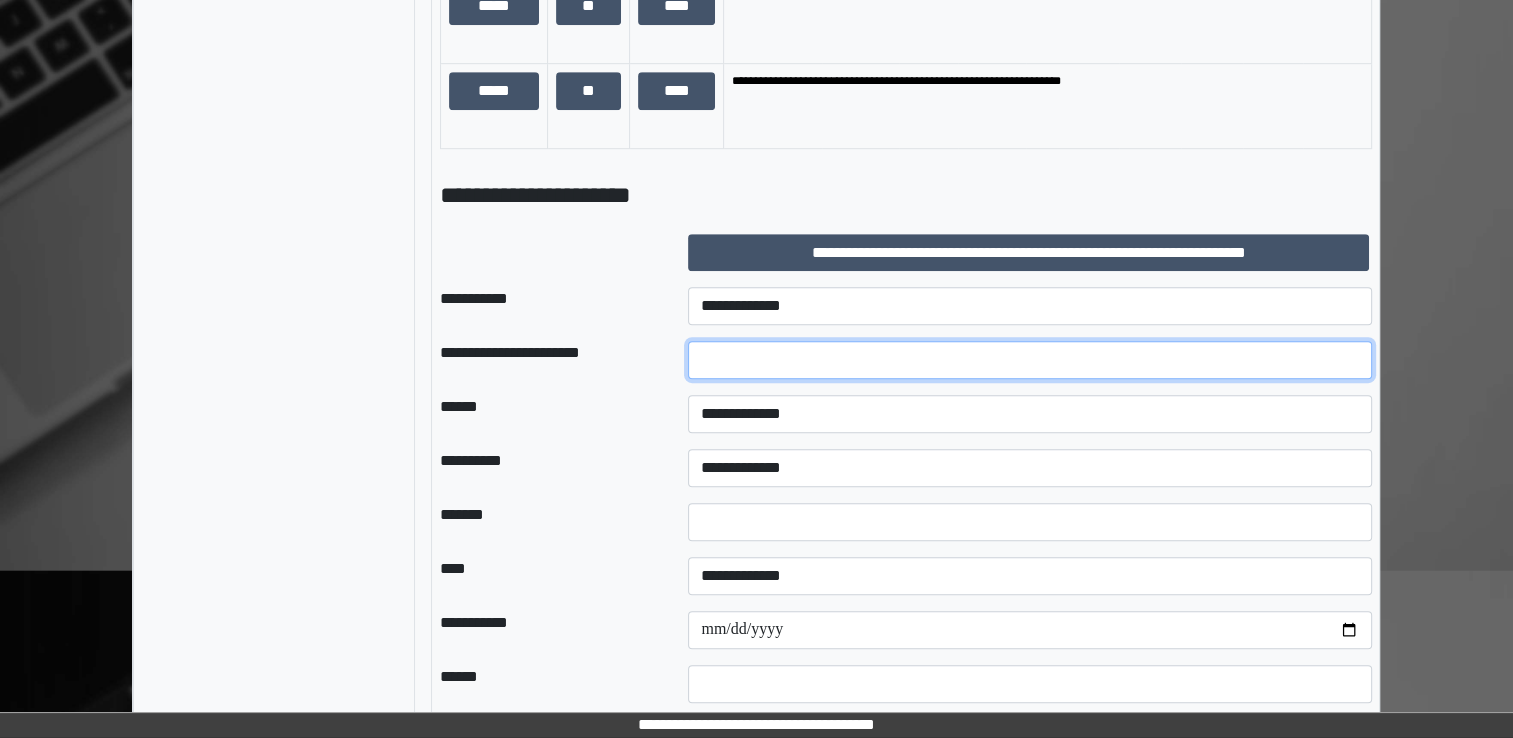click at bounding box center [1030, 360] 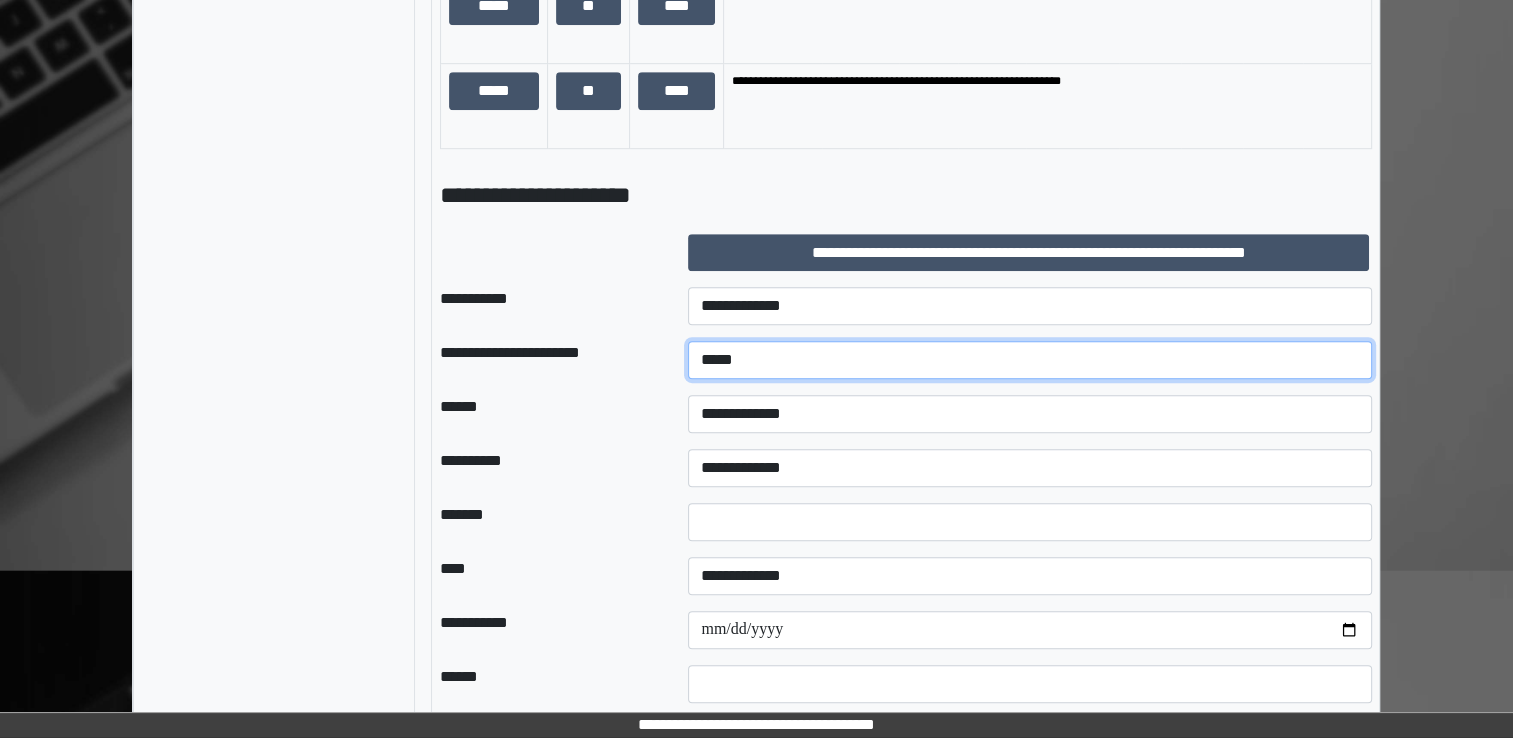 type on "*****" 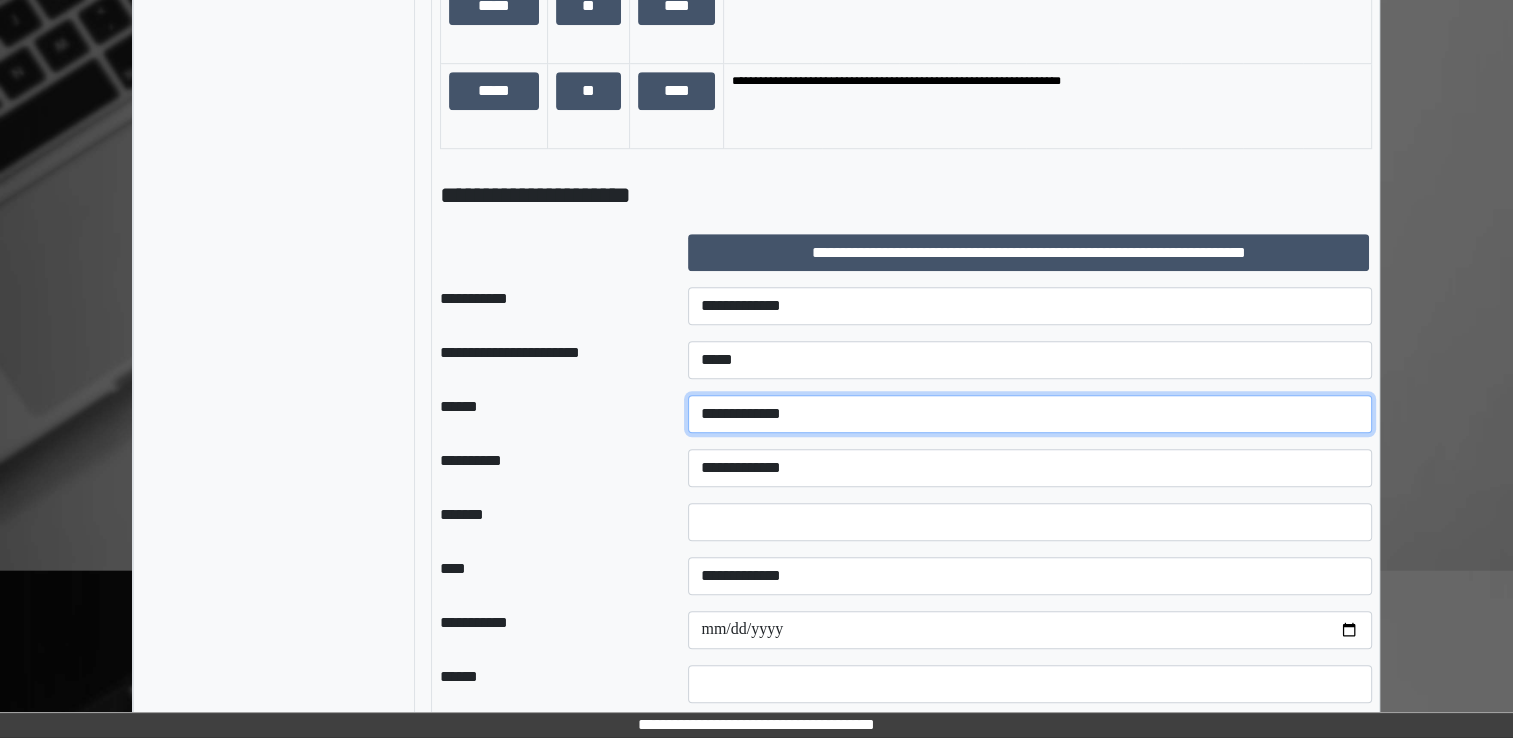 select on "*" 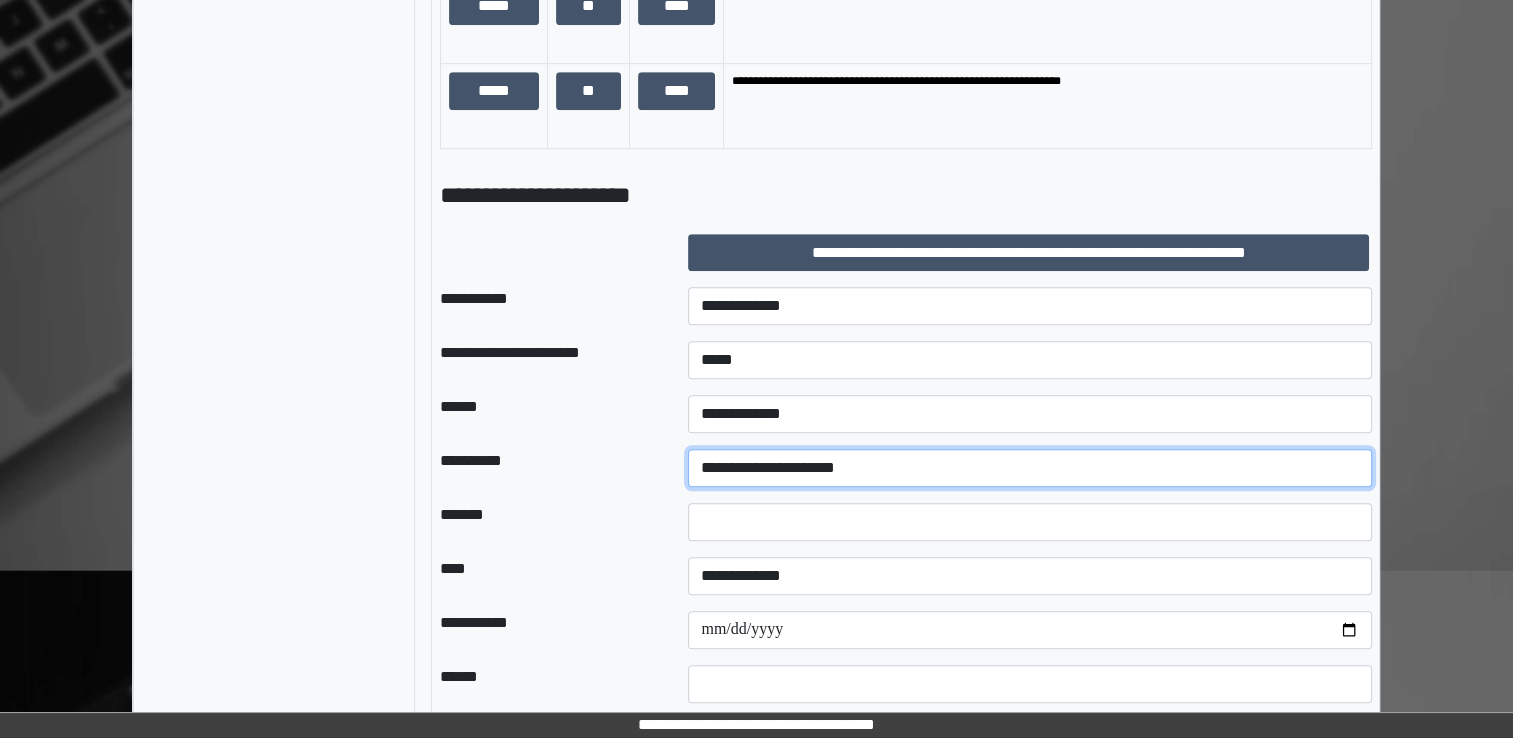 select on "*" 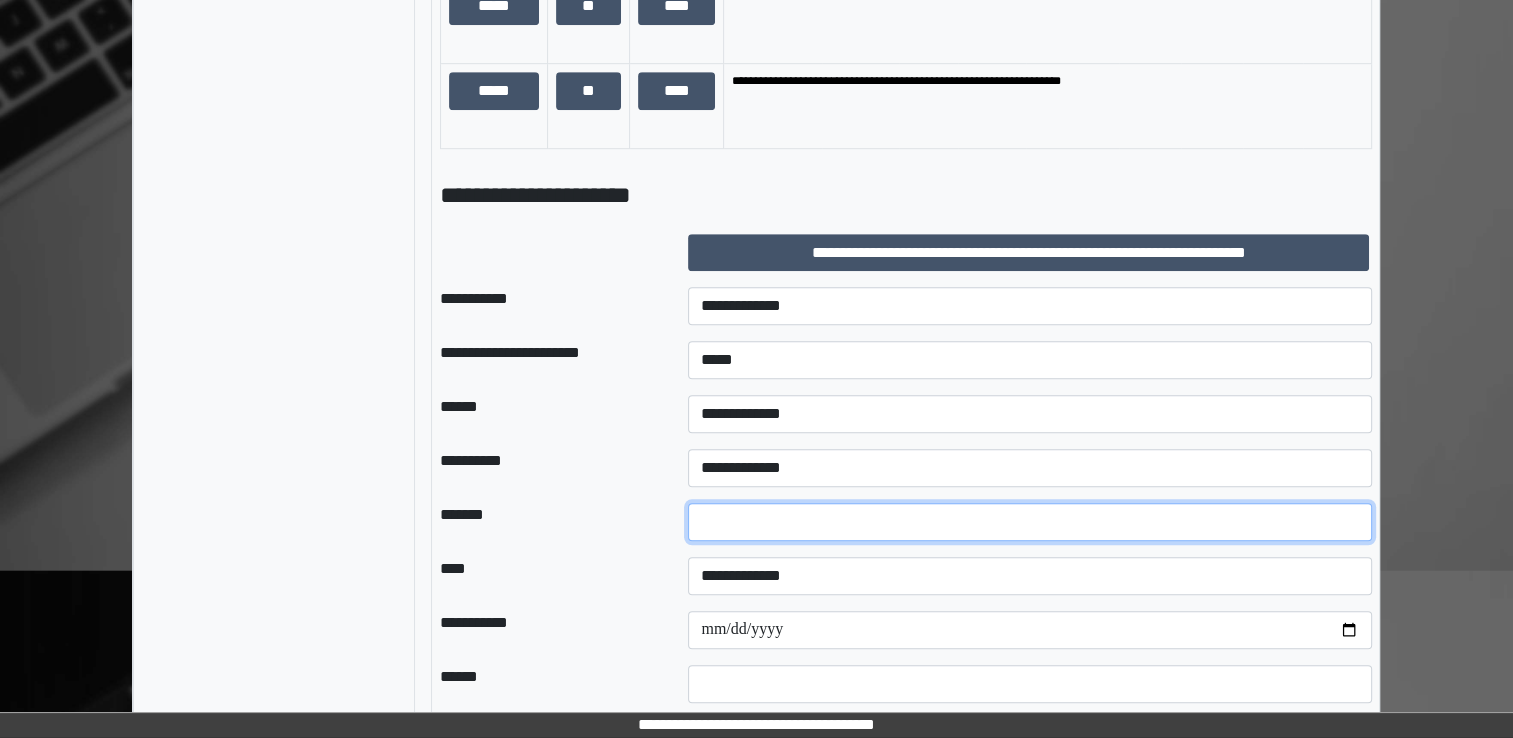 type on "*" 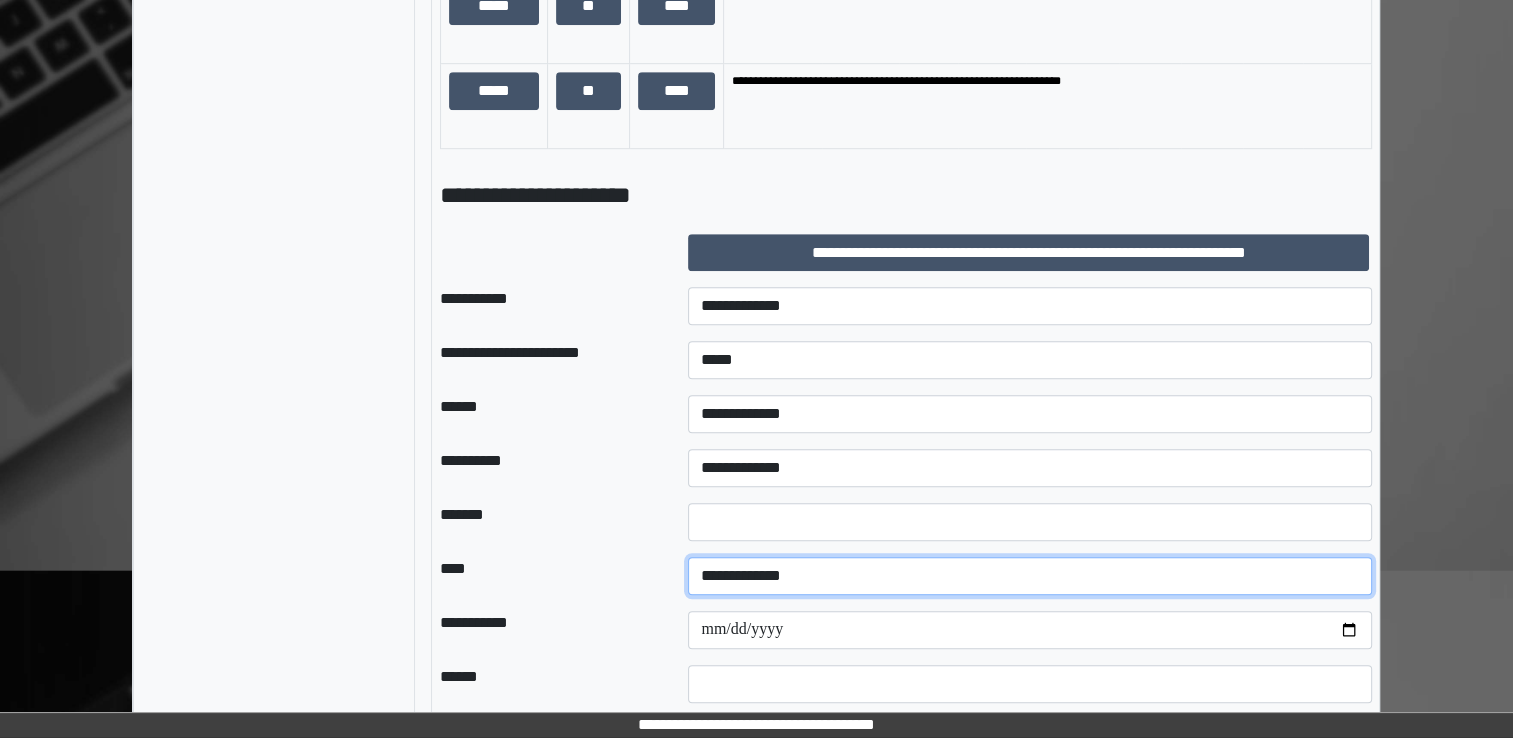select on "*" 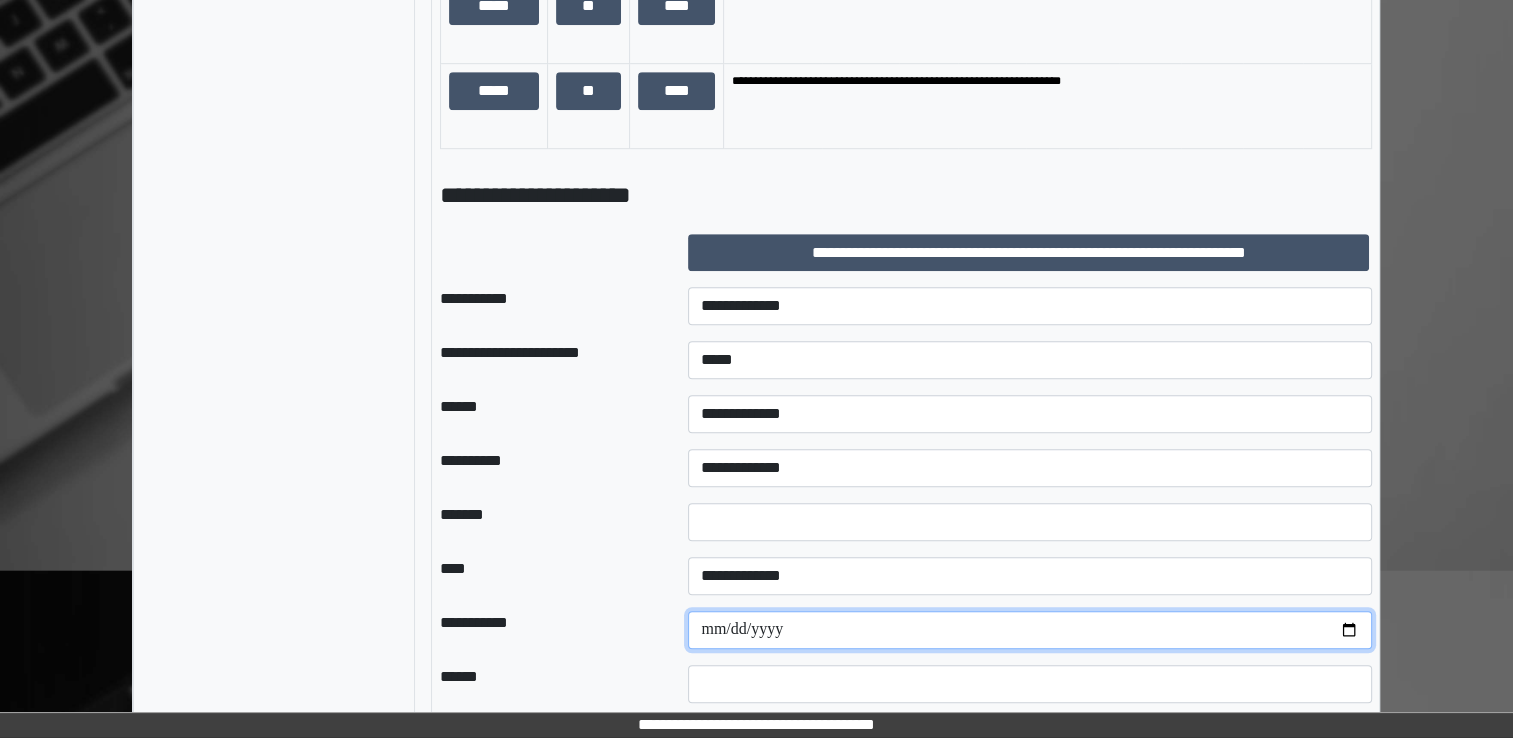 click on "**********" at bounding box center (1030, 630) 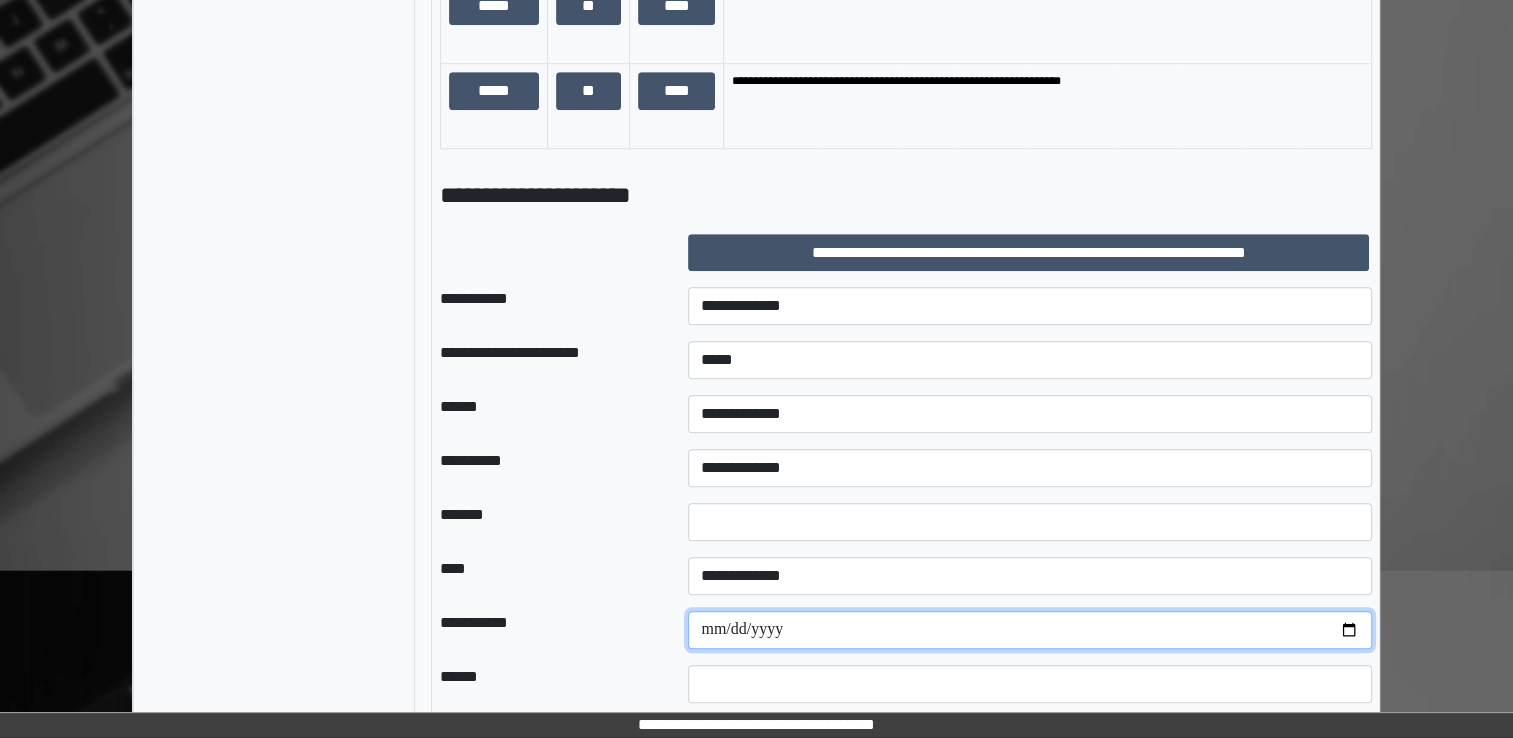 type on "**********" 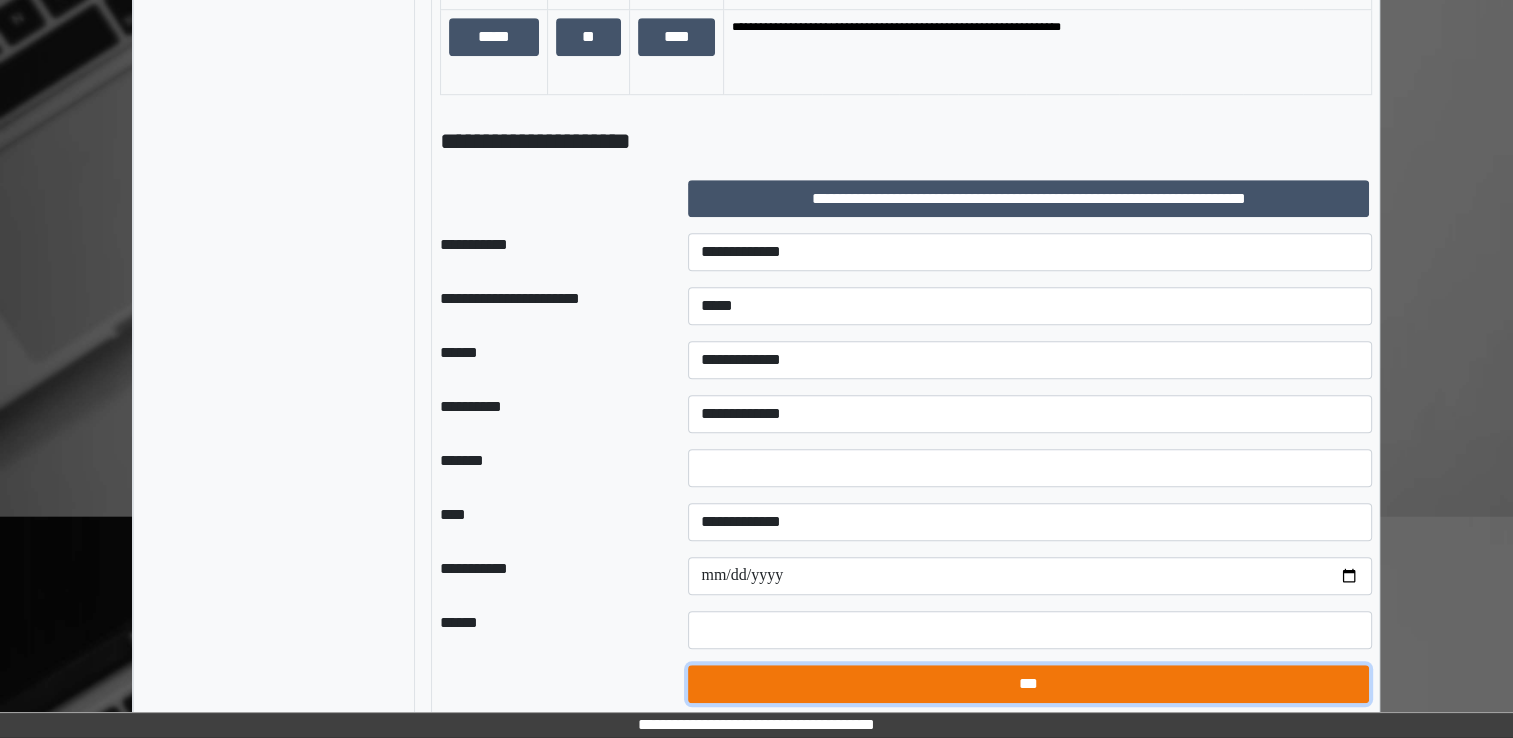click on "***" at bounding box center (1028, 684) 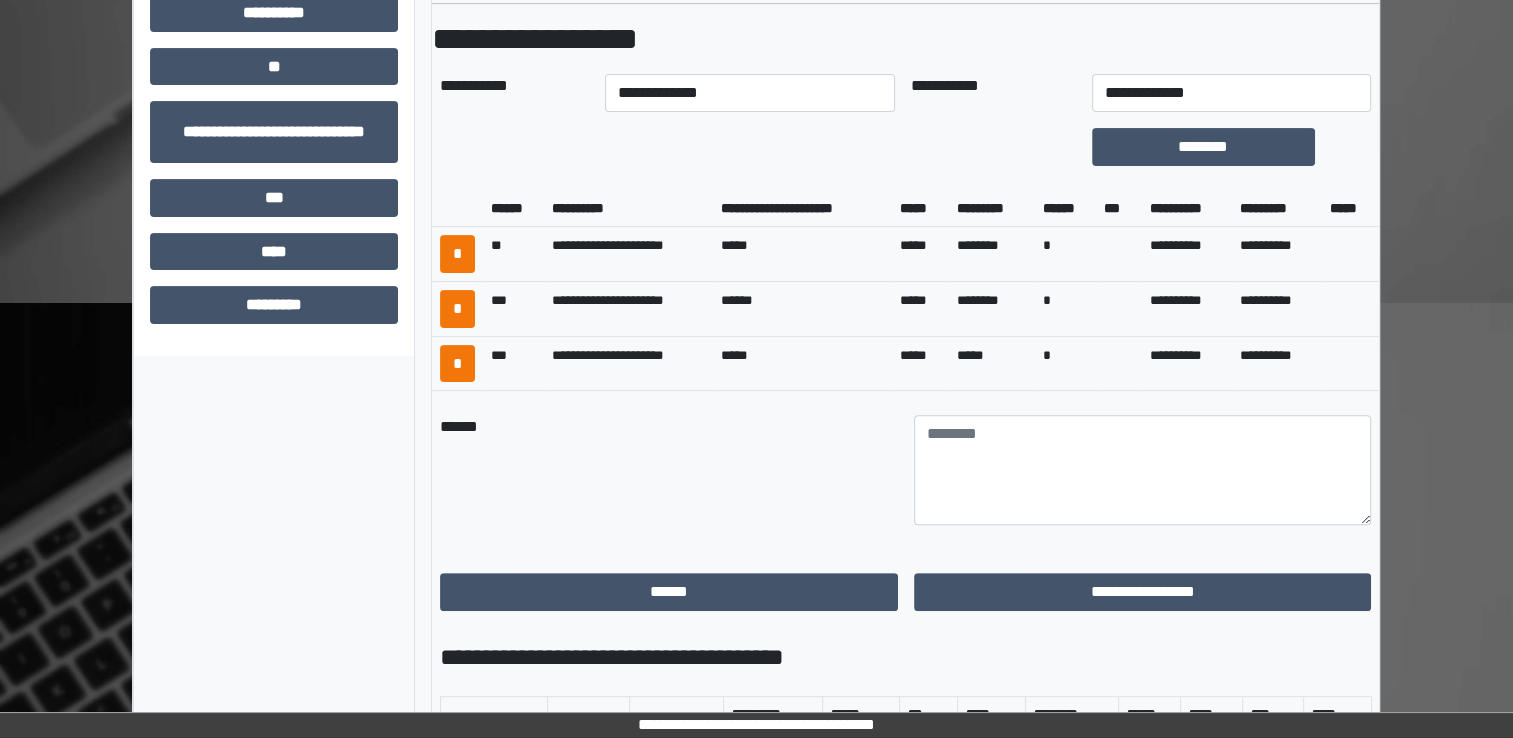 scroll, scrollTop: 560, scrollLeft: 0, axis: vertical 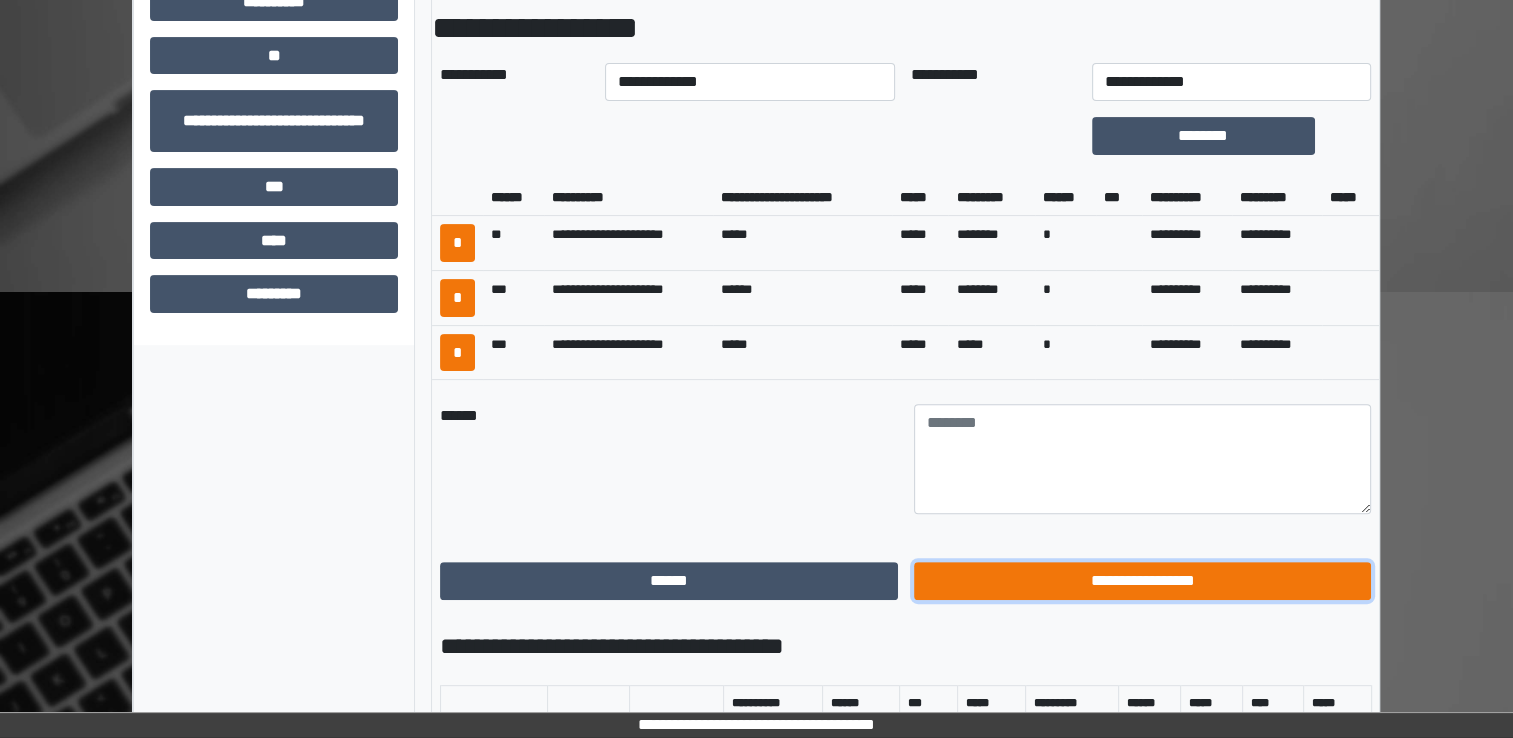 click on "**********" at bounding box center (1143, 581) 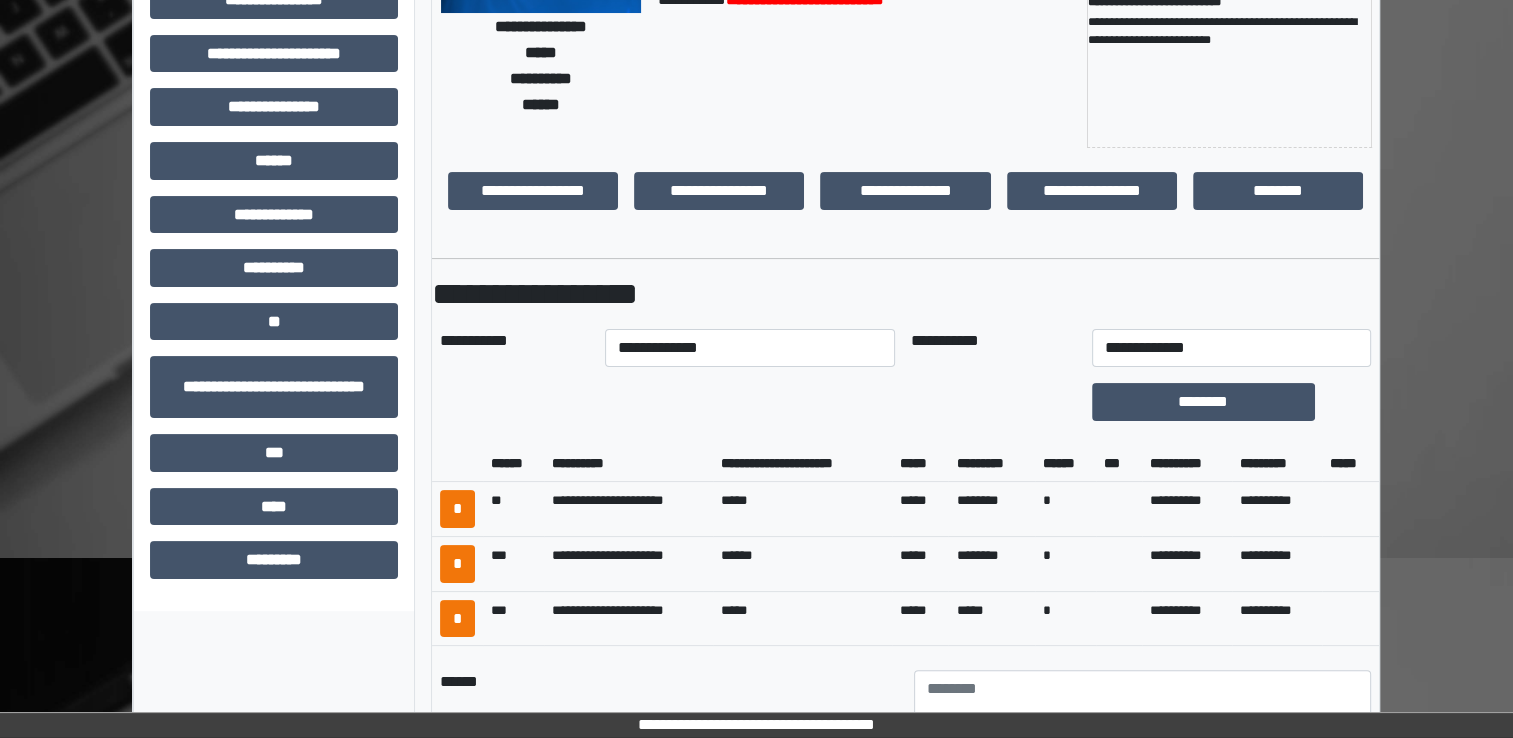 scroll, scrollTop: 289, scrollLeft: 0, axis: vertical 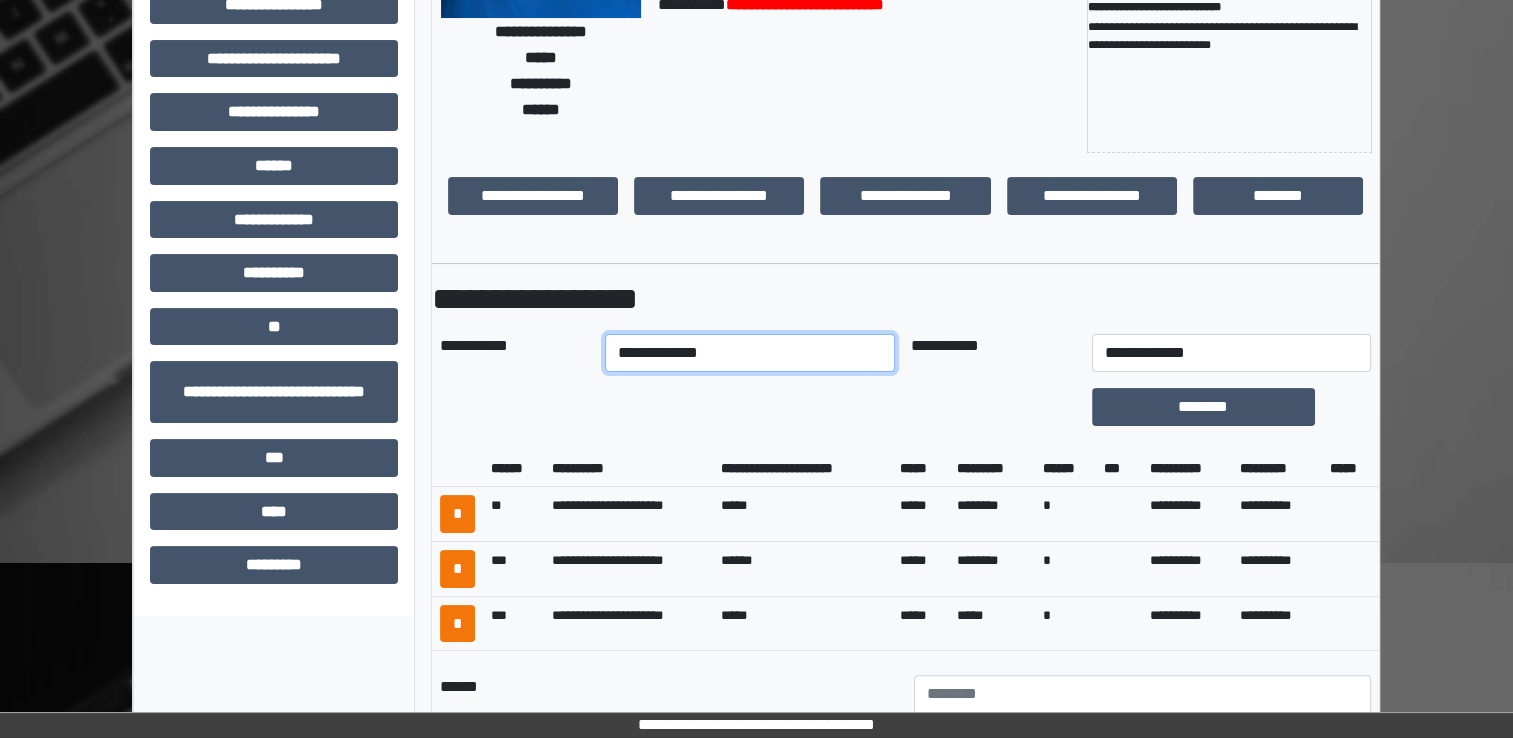 click on "**********" at bounding box center [750, 353] 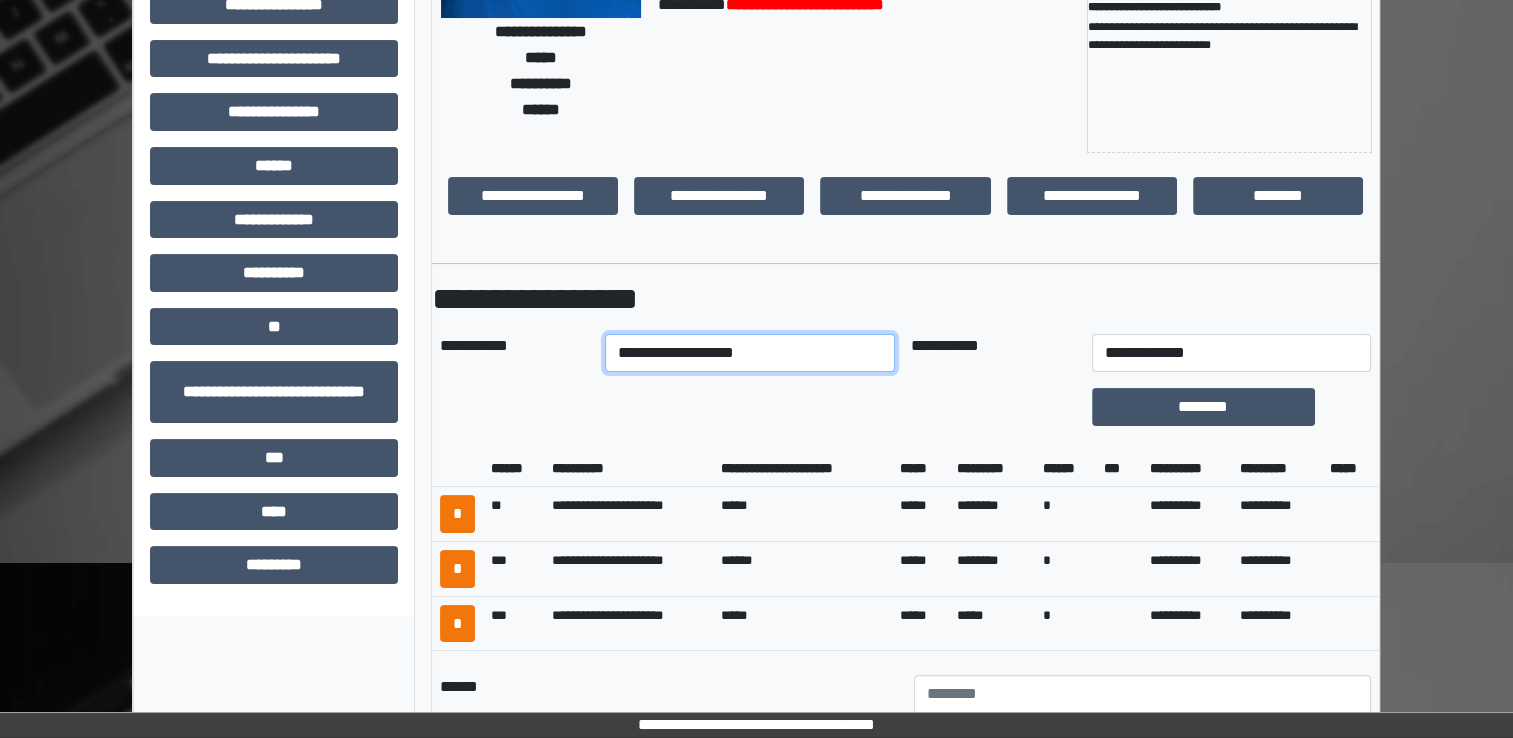 click on "**********" at bounding box center (750, 353) 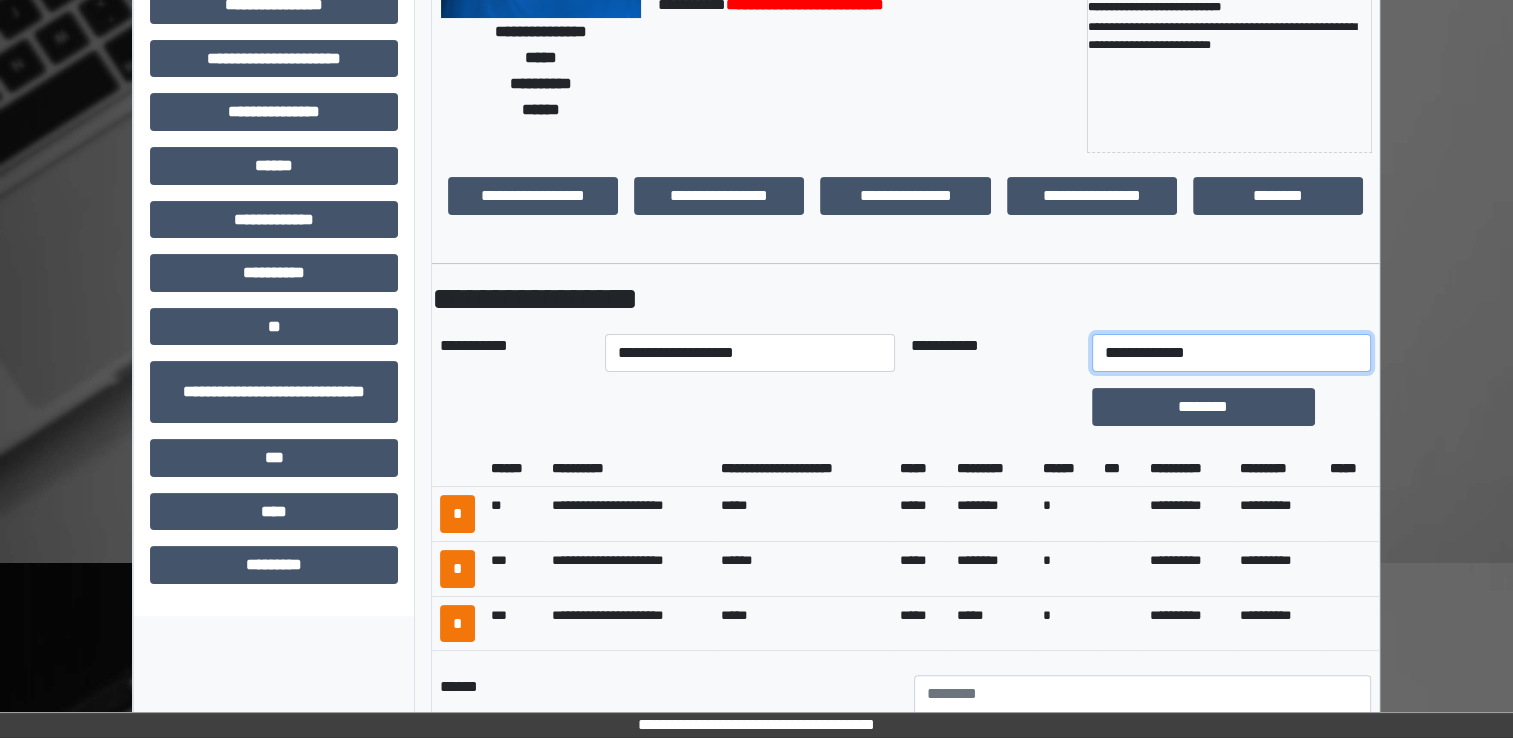 click on "**********" at bounding box center [1231, 353] 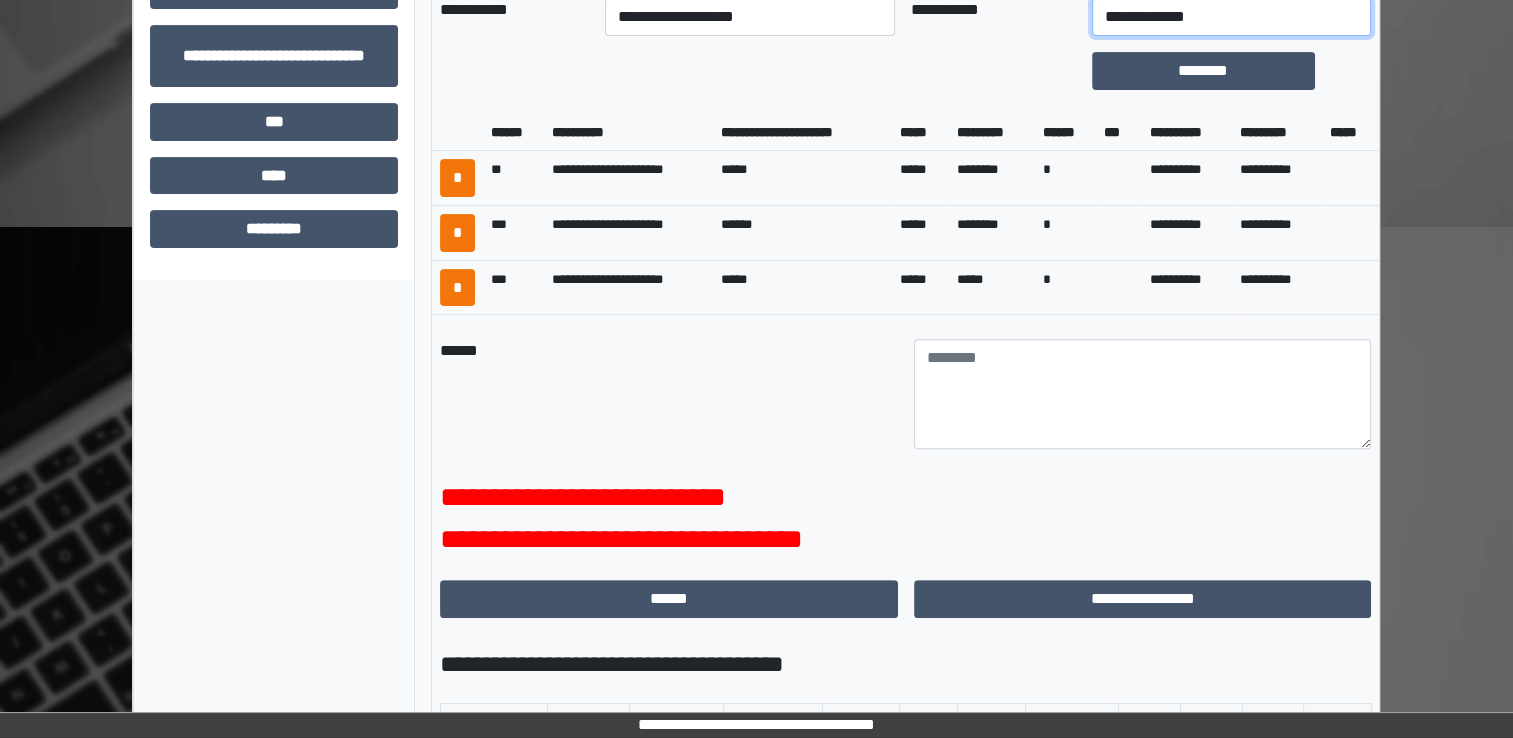 scroll, scrollTop: 648, scrollLeft: 0, axis: vertical 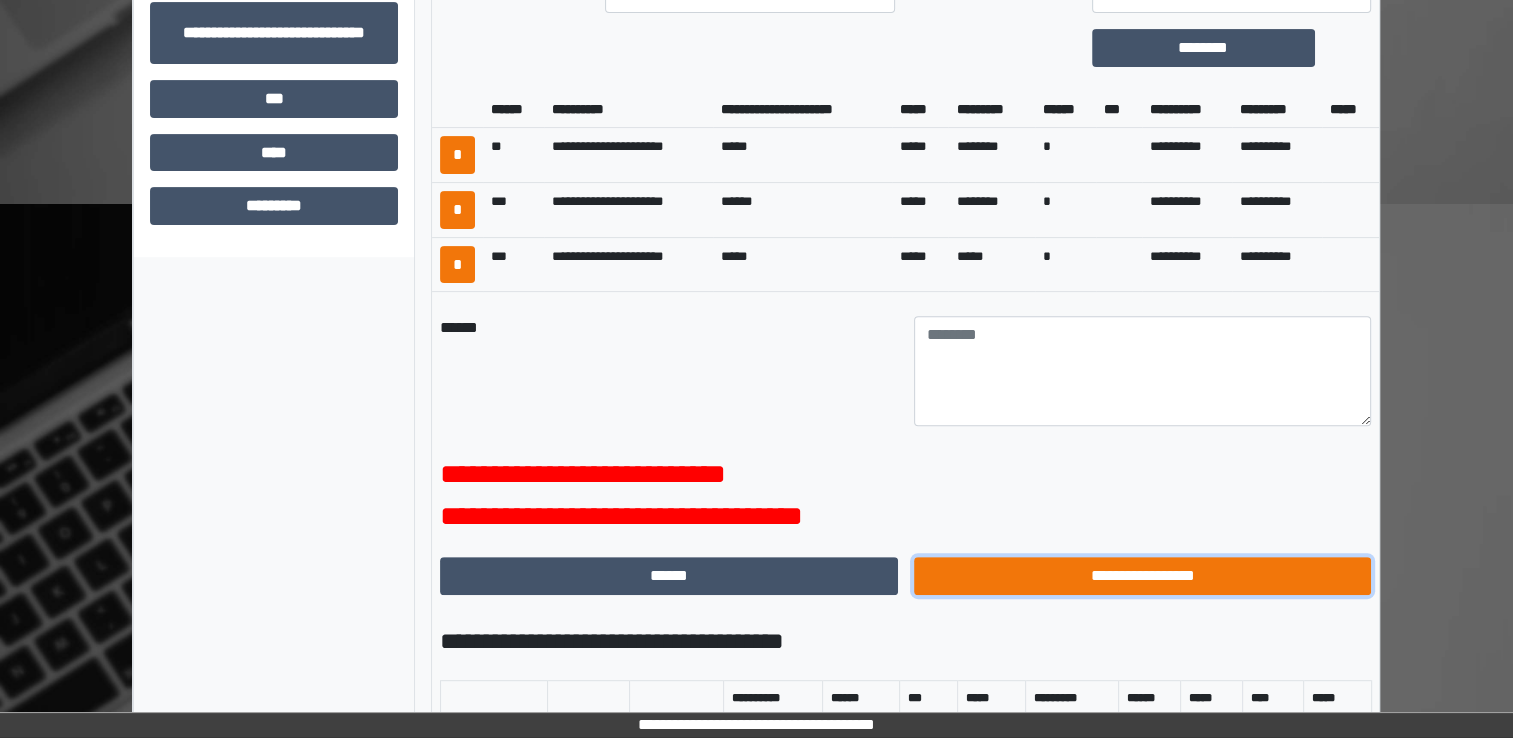click on "**********" at bounding box center [1143, 576] 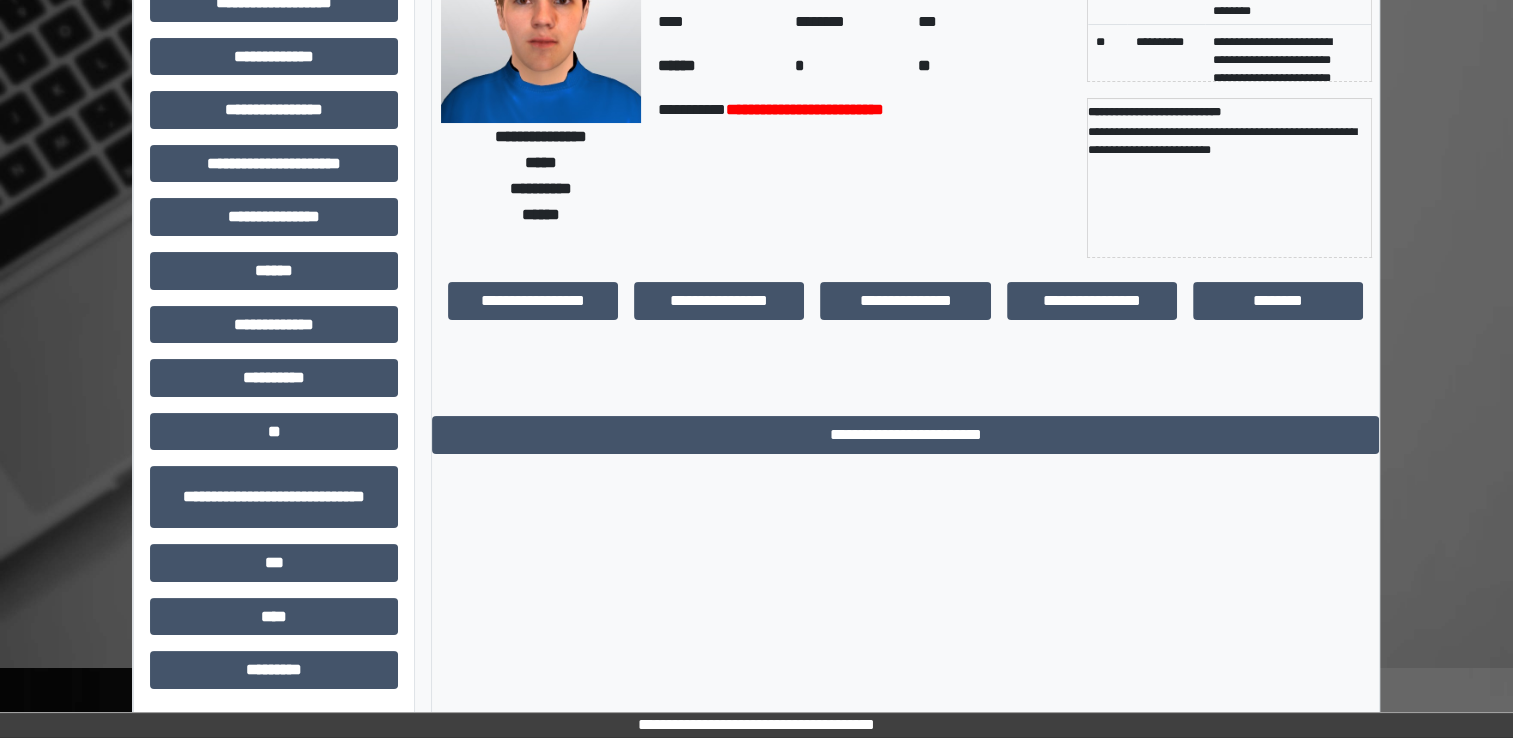 scroll, scrollTop: 0, scrollLeft: 0, axis: both 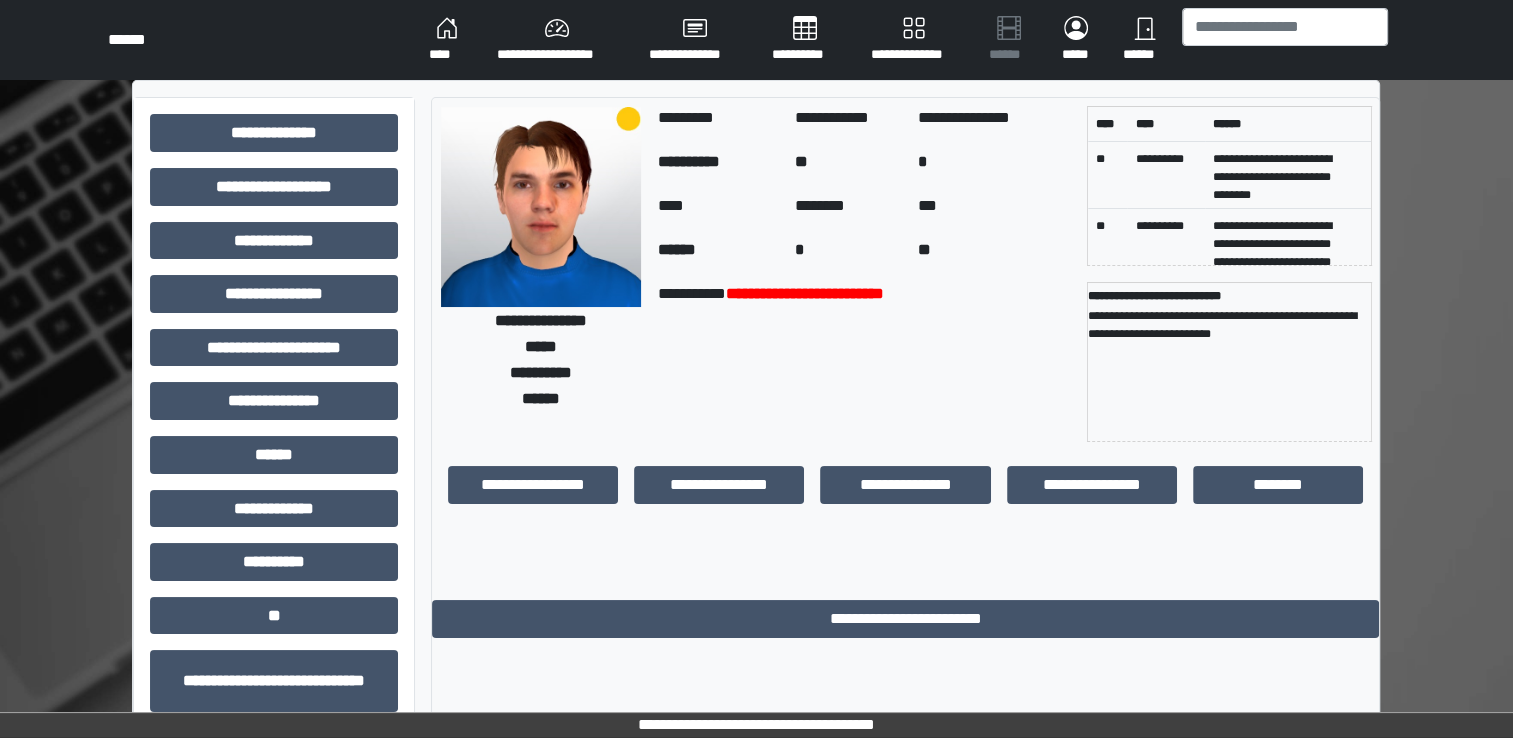 click on "****" at bounding box center (447, 40) 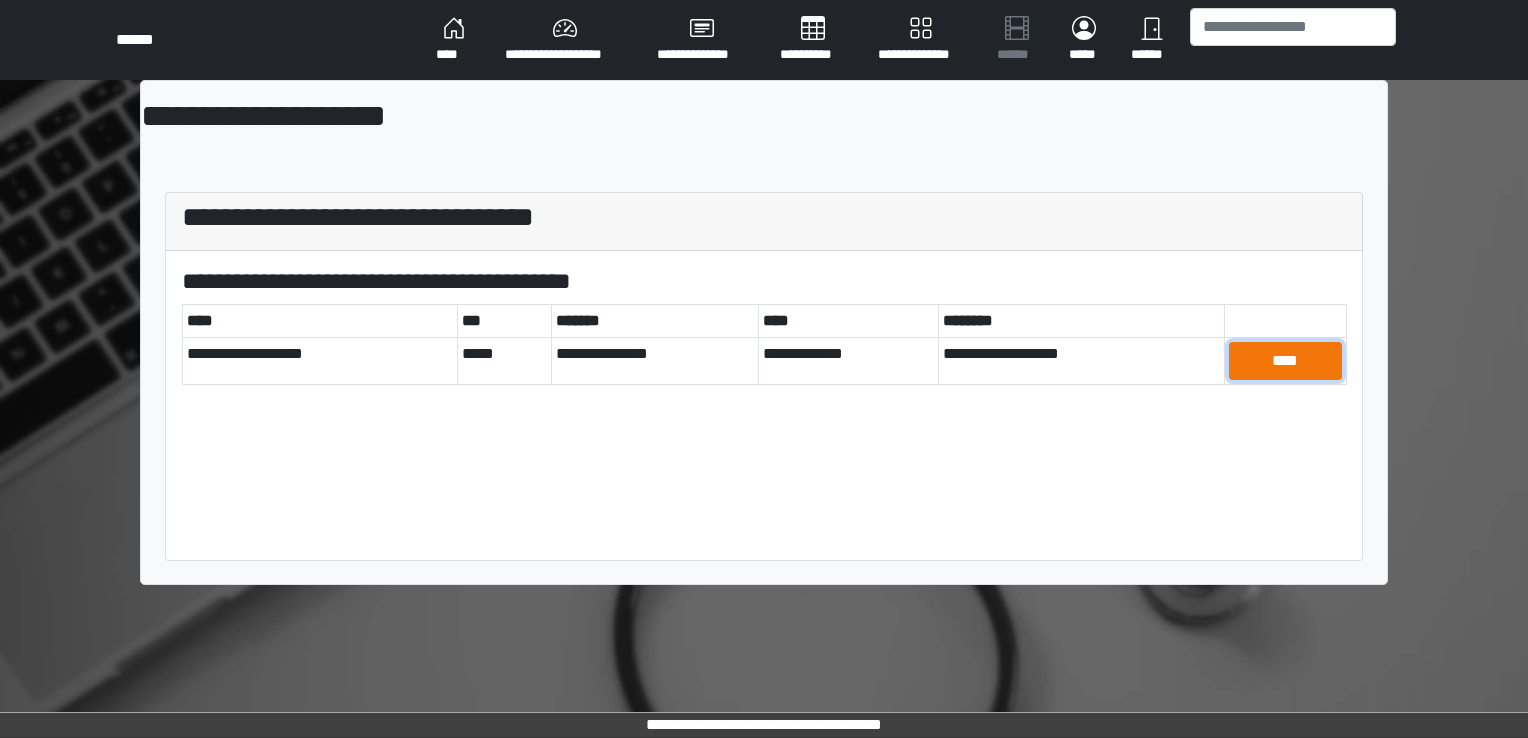 click on "****" at bounding box center [1285, 361] 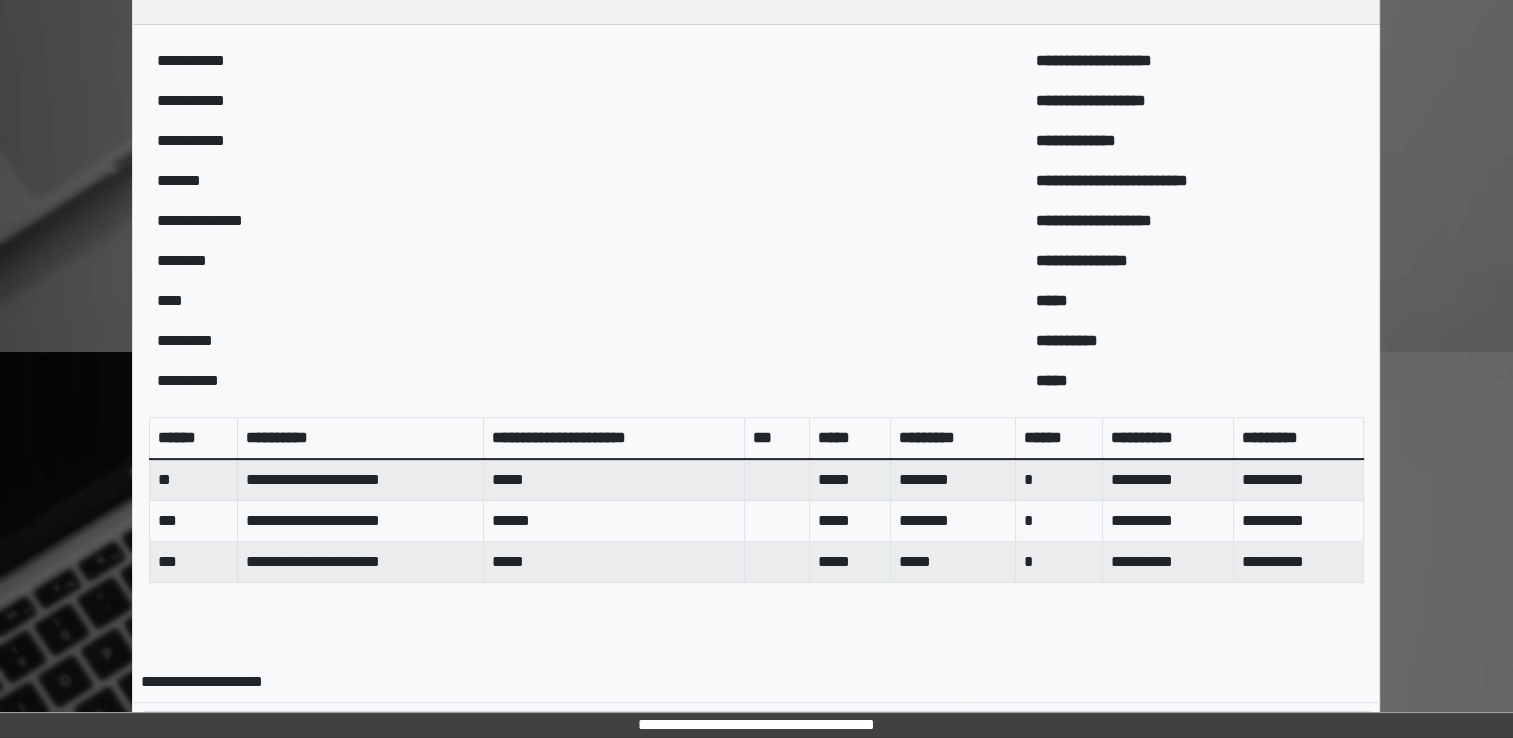 scroll, scrollTop: 726, scrollLeft: 0, axis: vertical 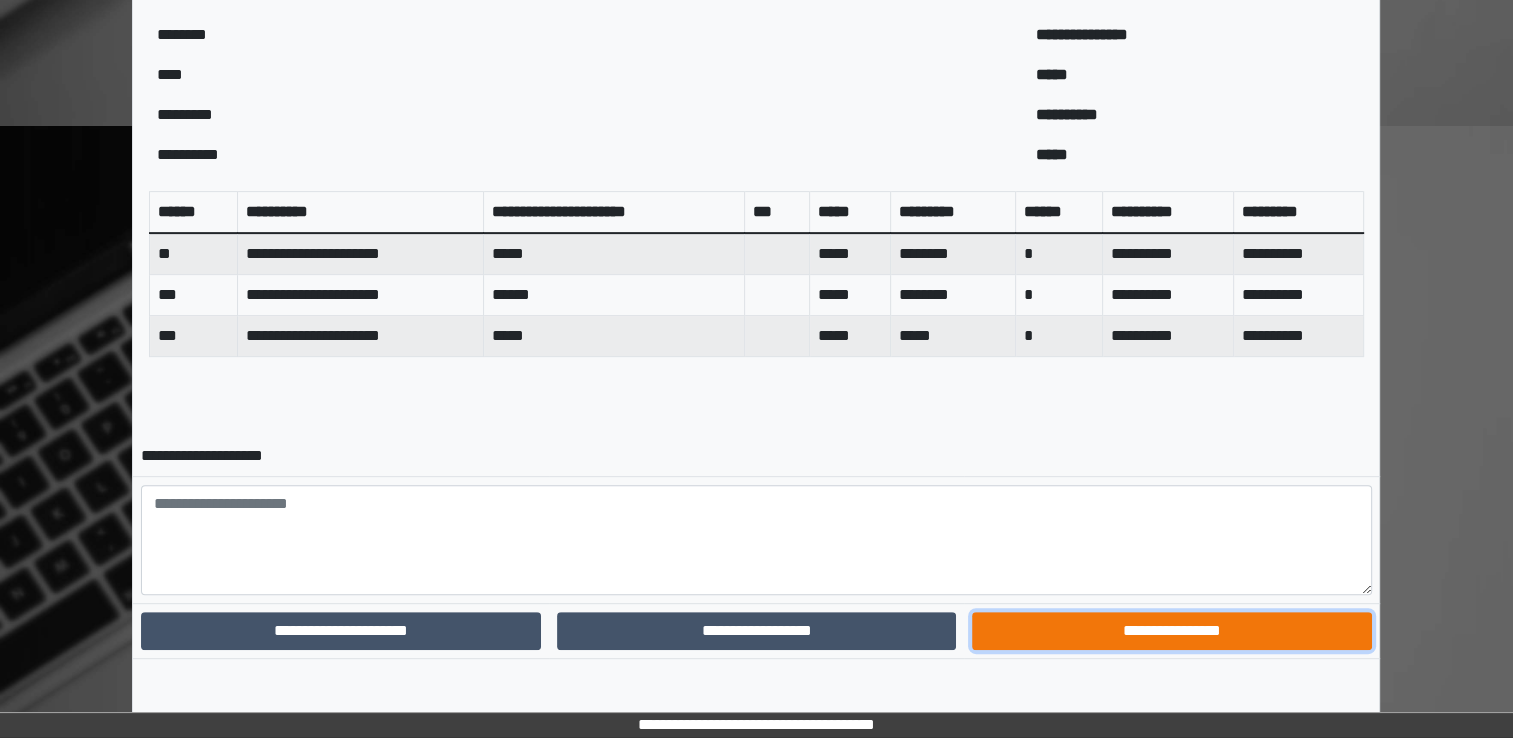 click on "**********" at bounding box center (1171, 631) 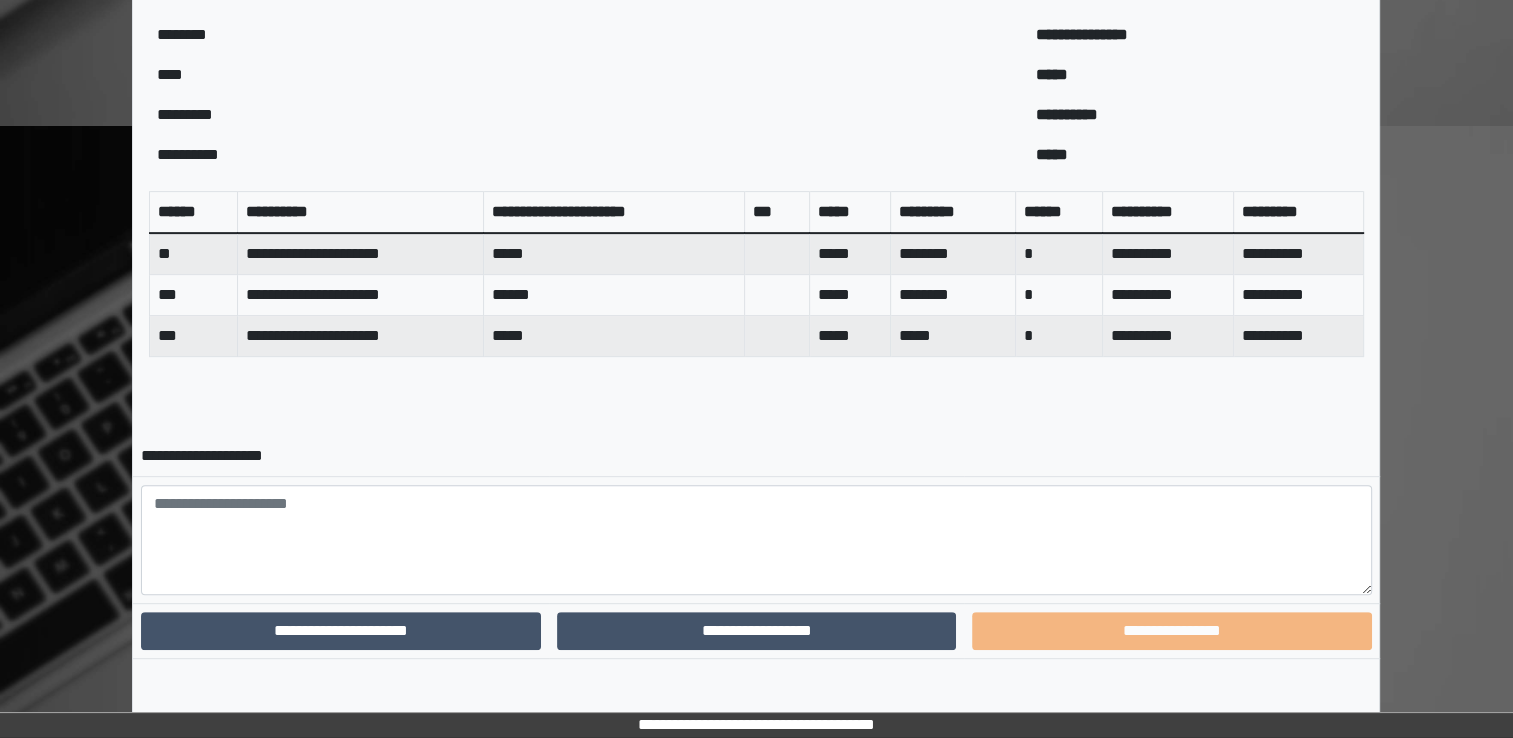 scroll, scrollTop: 640, scrollLeft: 0, axis: vertical 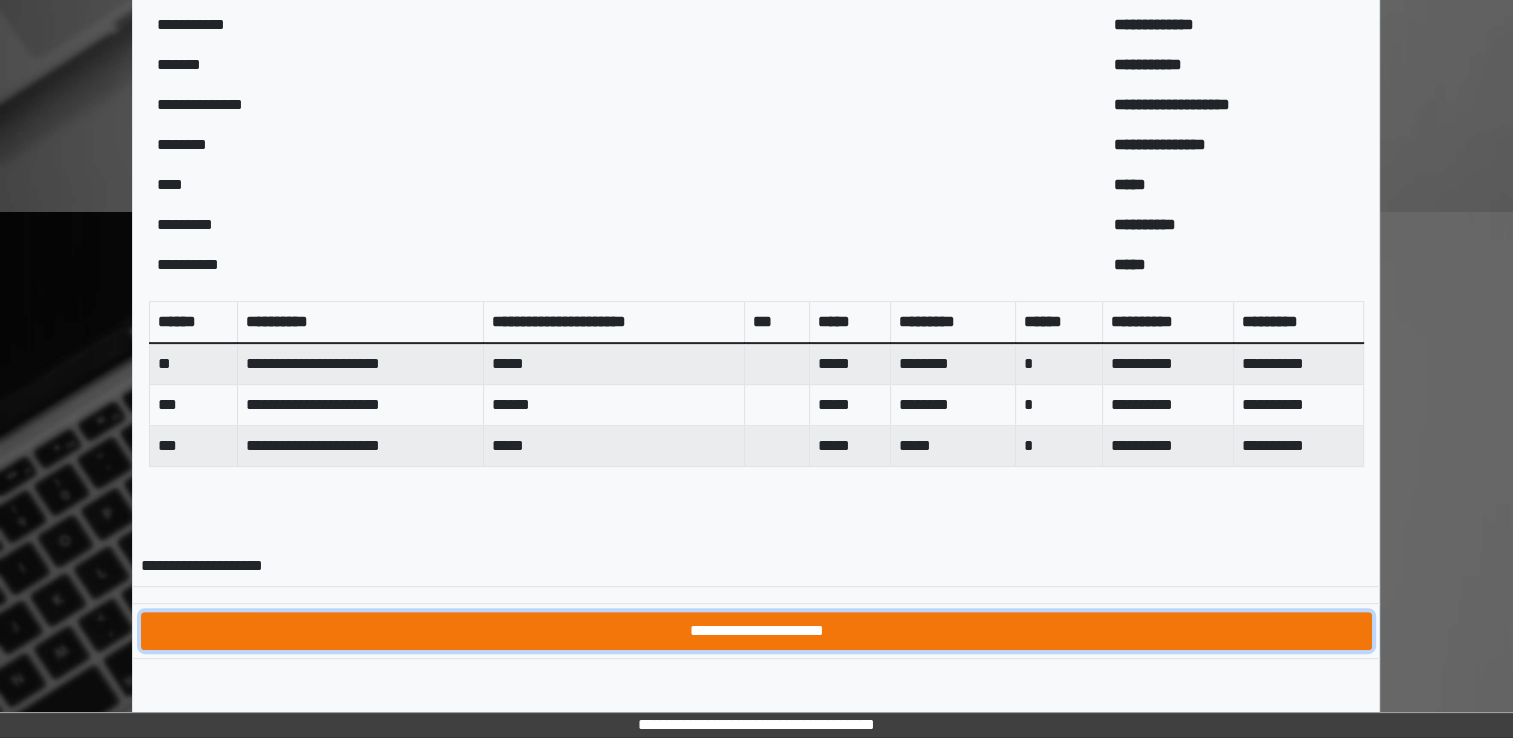 click on "**********" at bounding box center [756, 631] 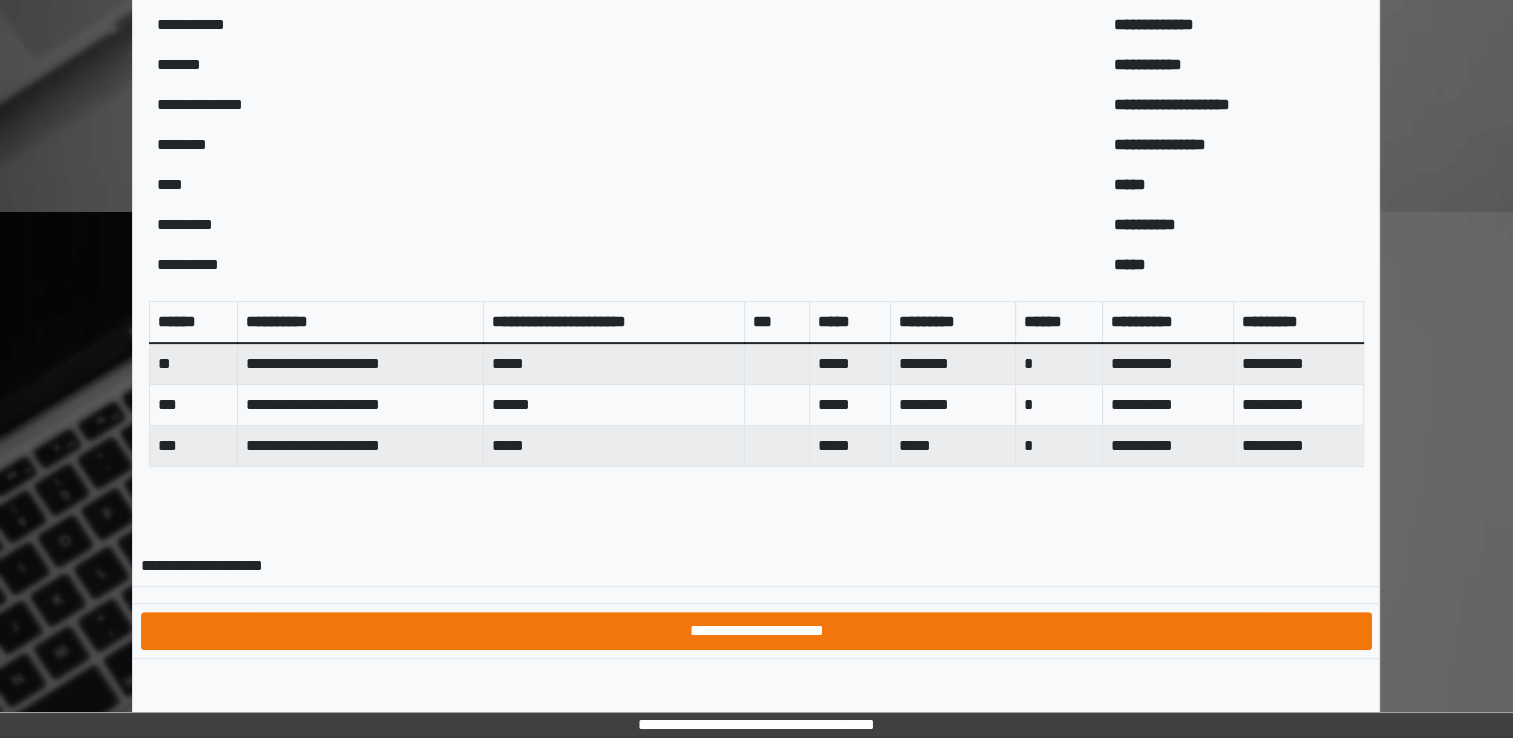 scroll, scrollTop: 0, scrollLeft: 0, axis: both 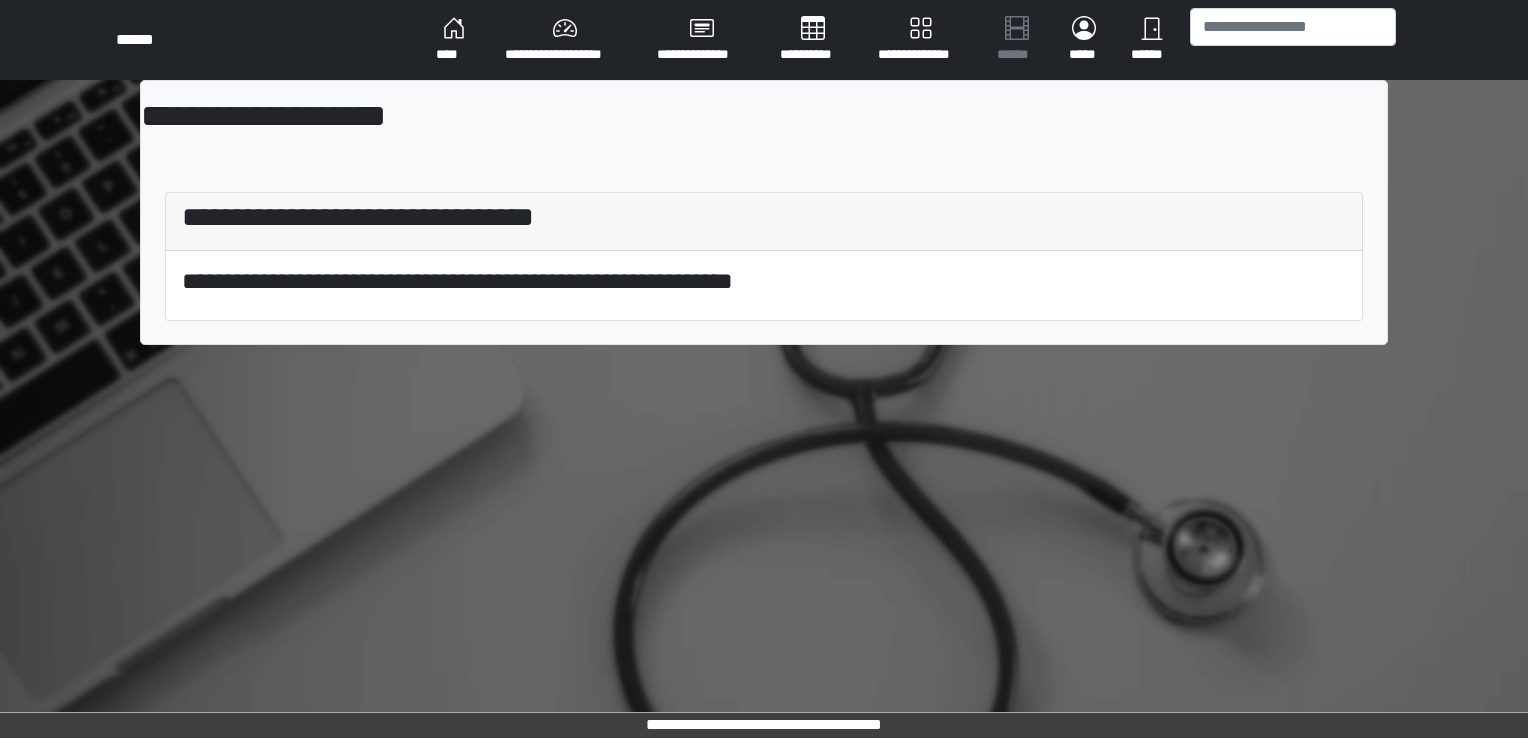 click on "****" at bounding box center (454, 40) 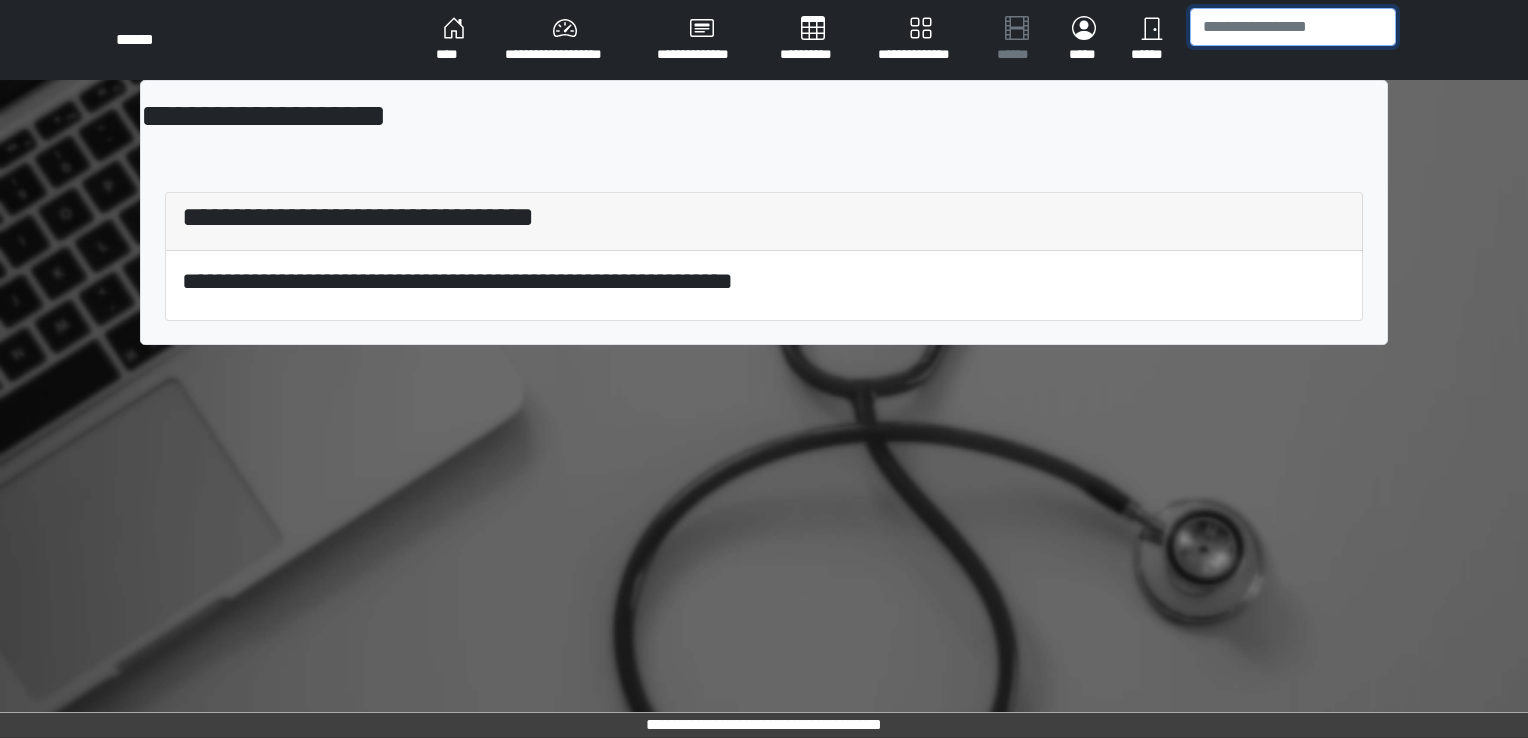 click at bounding box center (1293, 27) 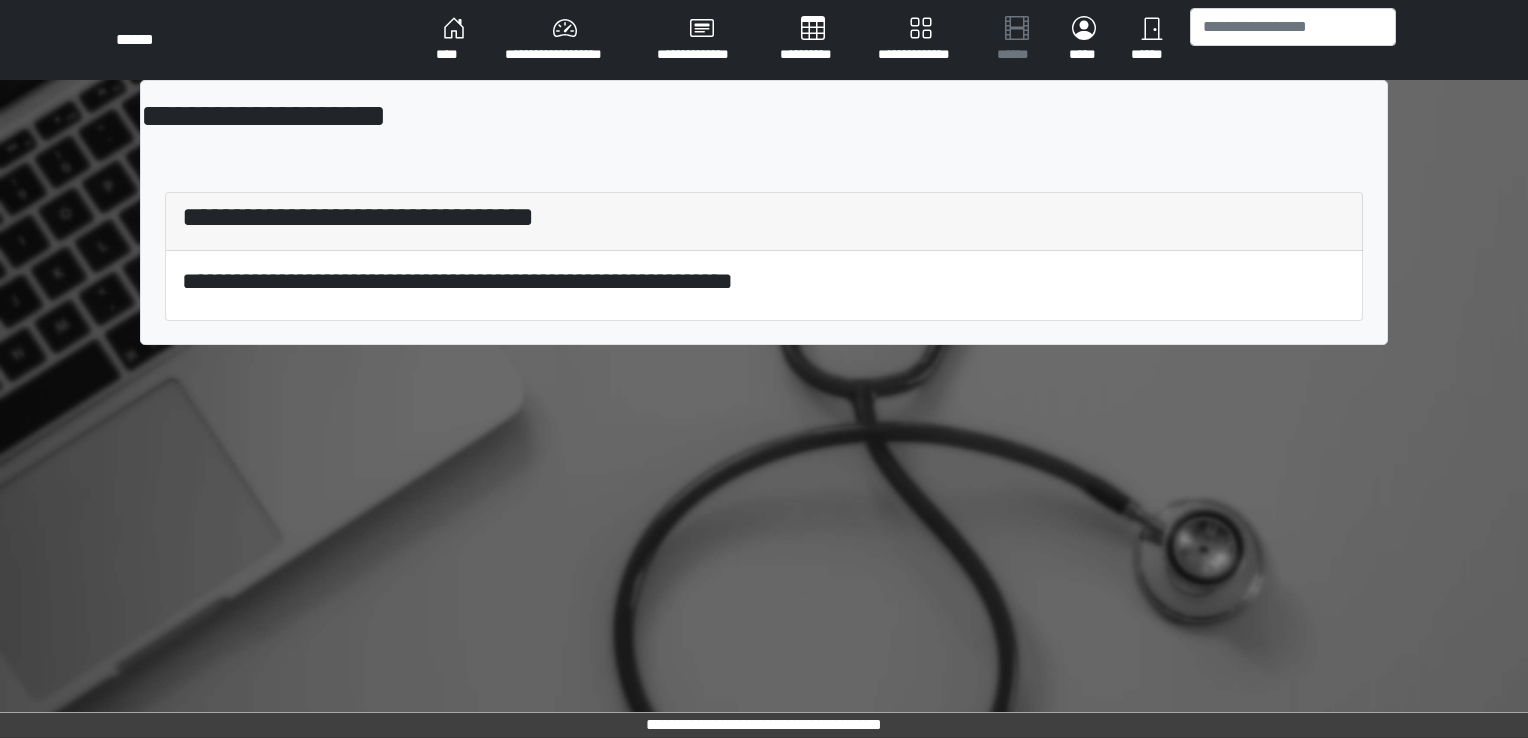 click on "****" at bounding box center [454, 40] 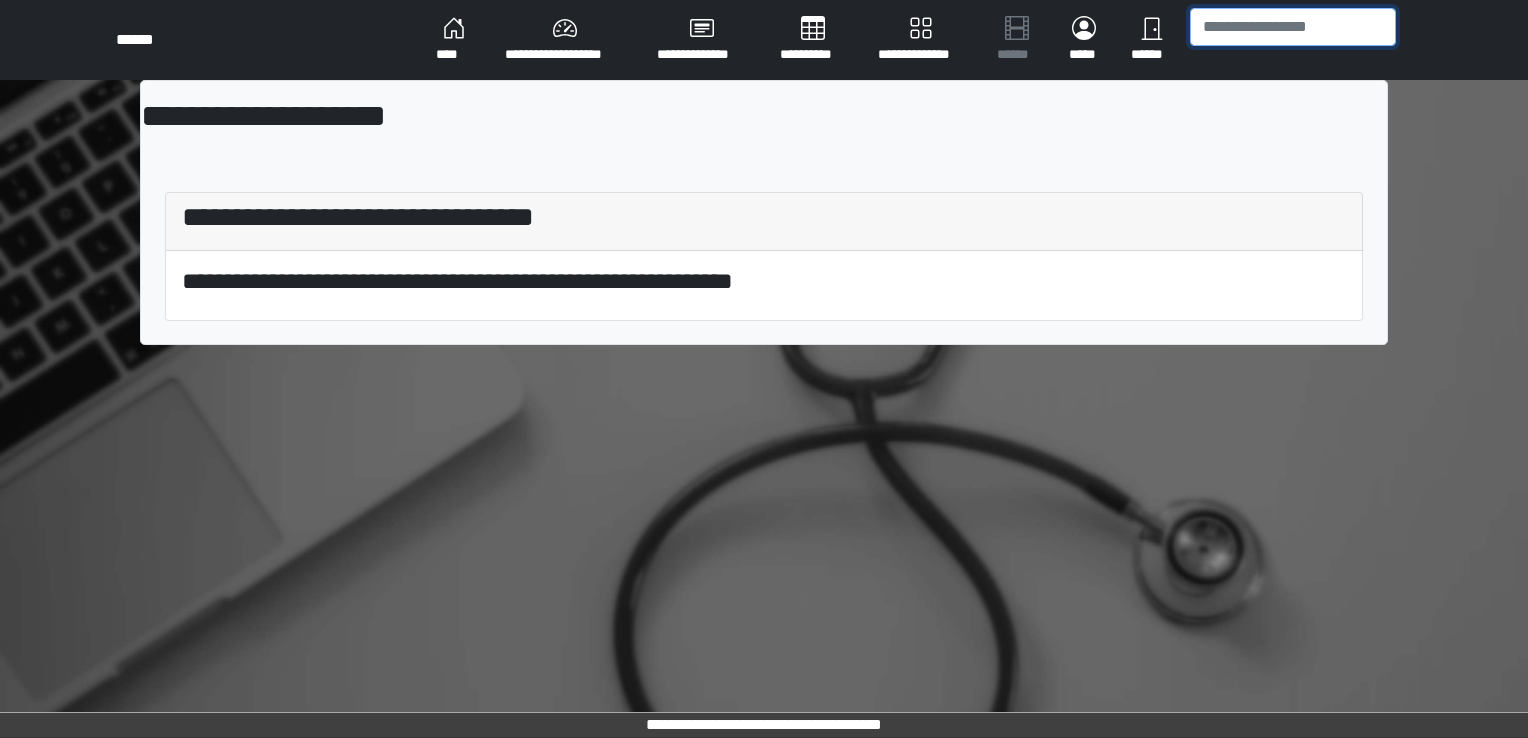 click at bounding box center (1293, 27) 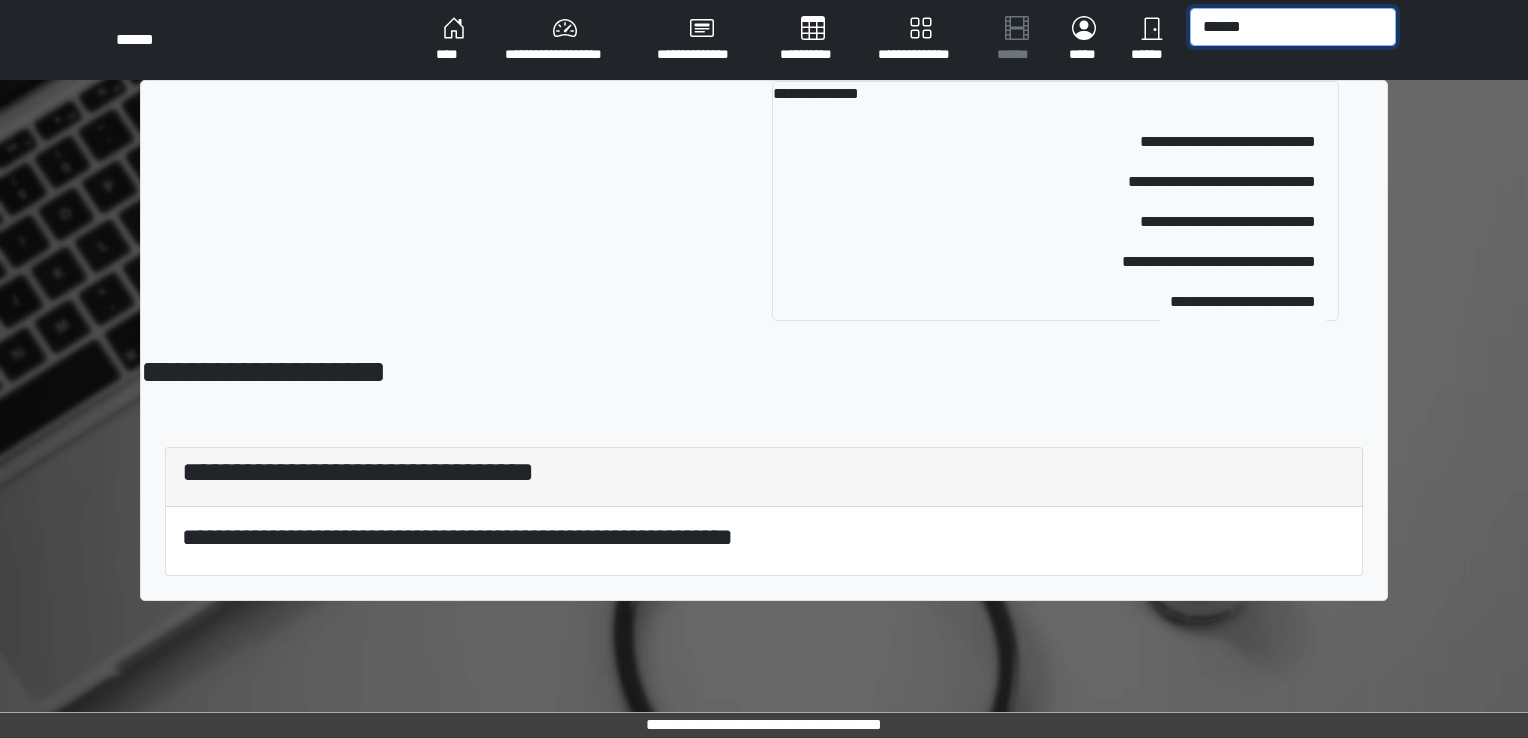 type on "******" 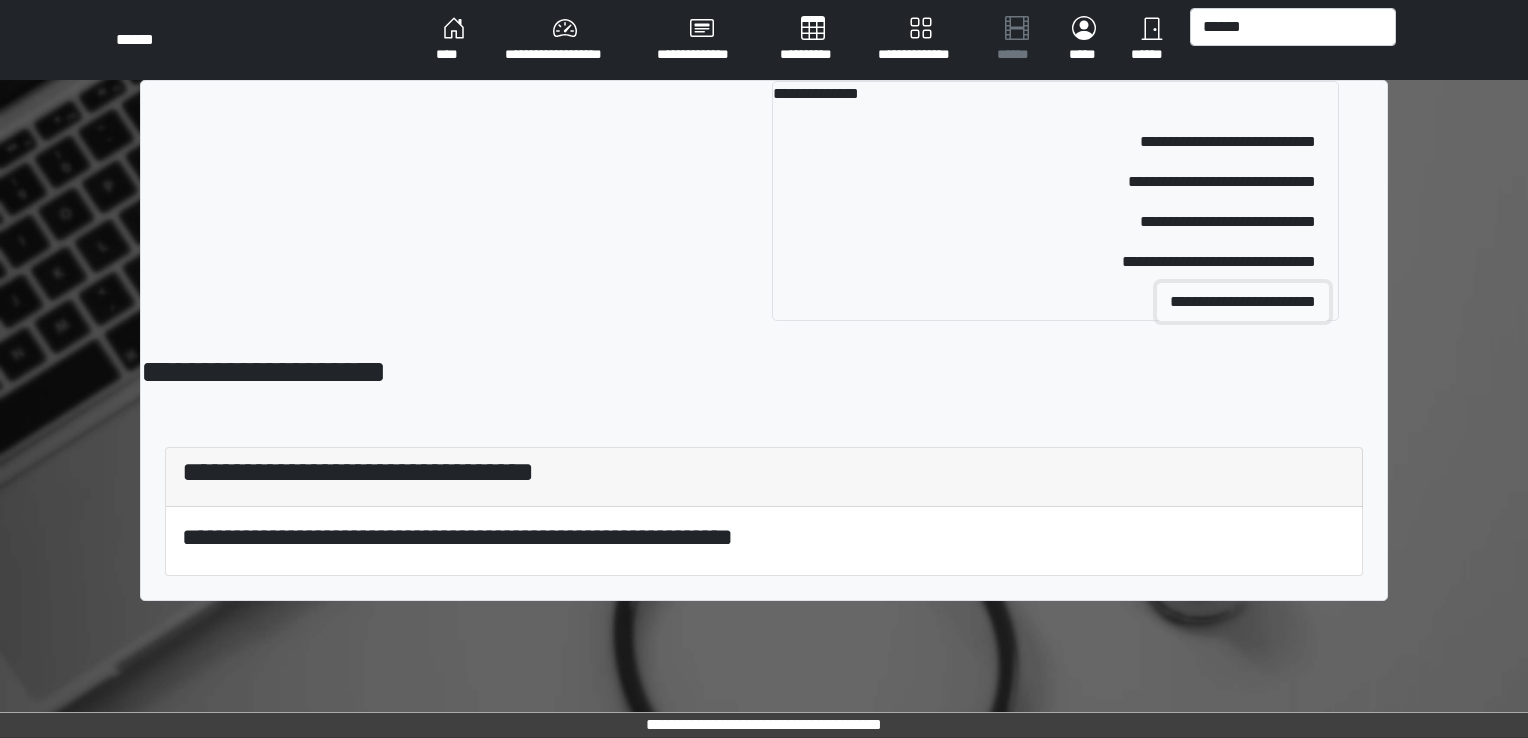 click on "**********" at bounding box center [1243, 302] 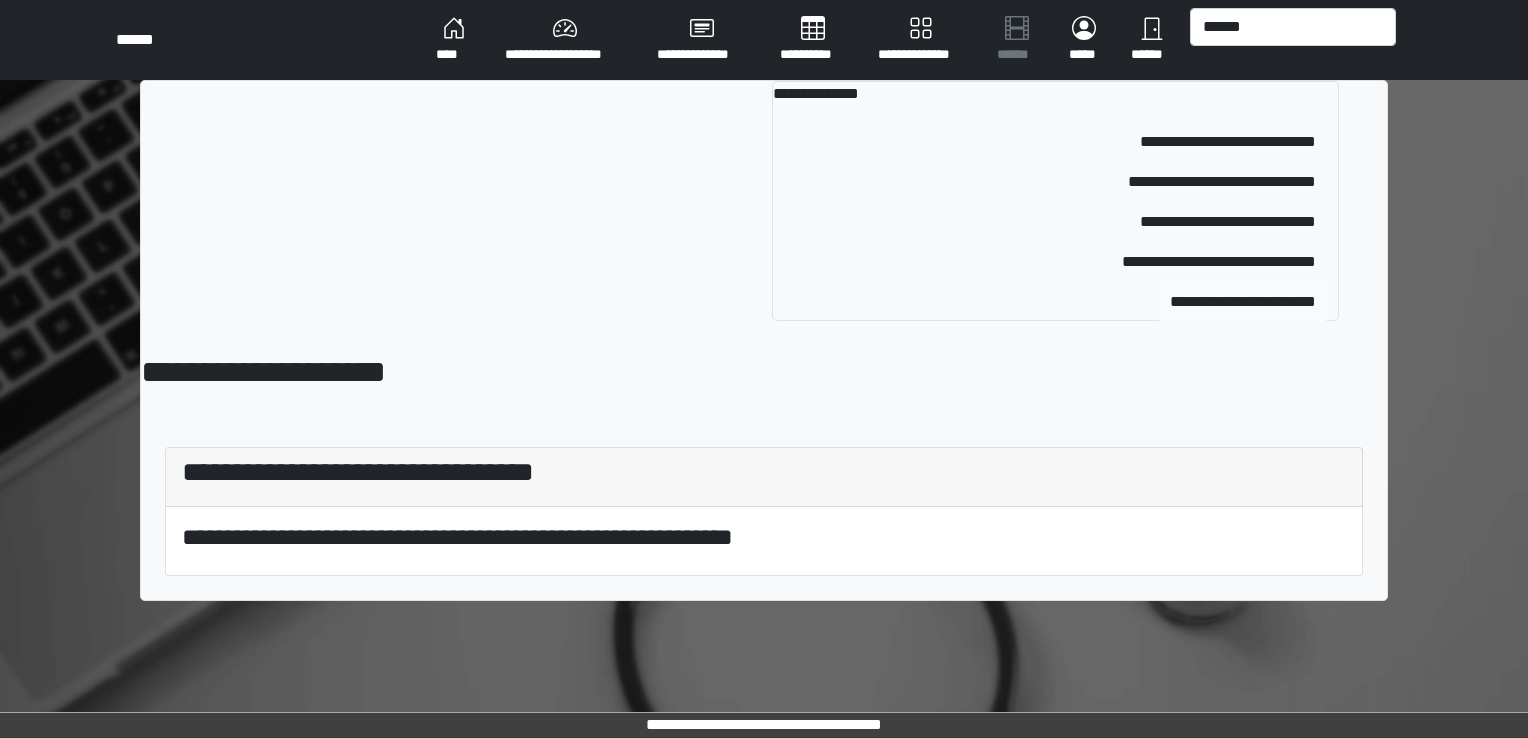 type 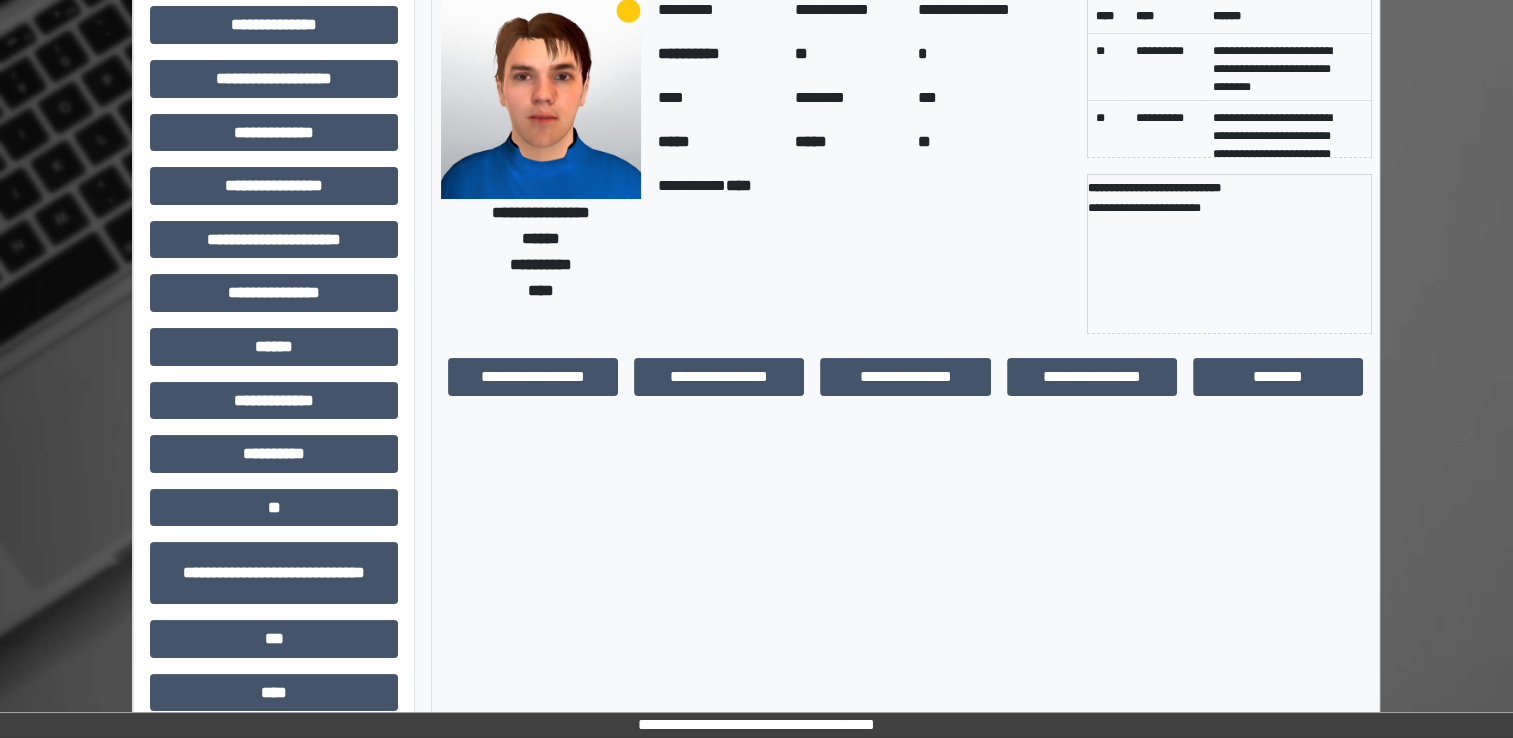 scroll, scrollTop: 100, scrollLeft: 0, axis: vertical 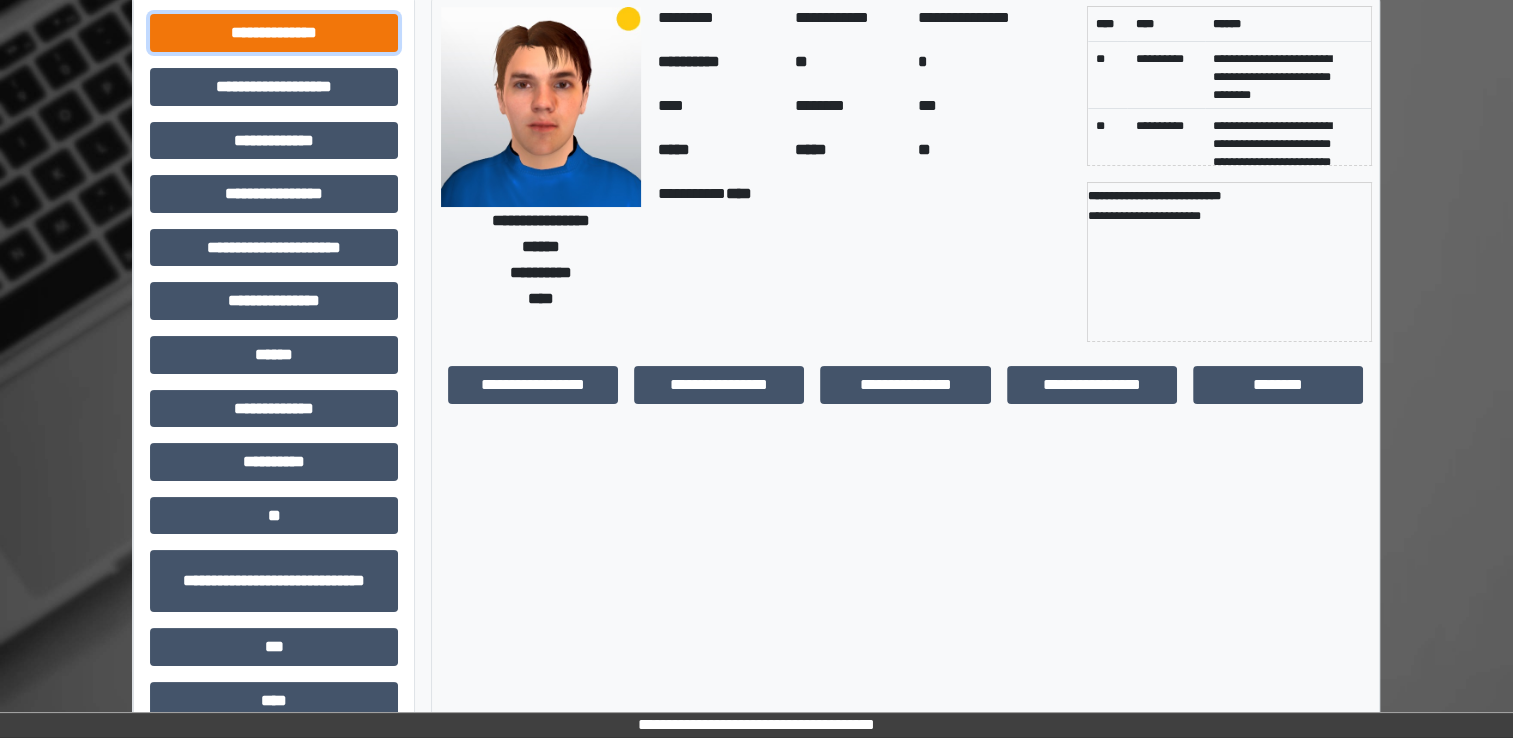 click on "**********" at bounding box center [274, 33] 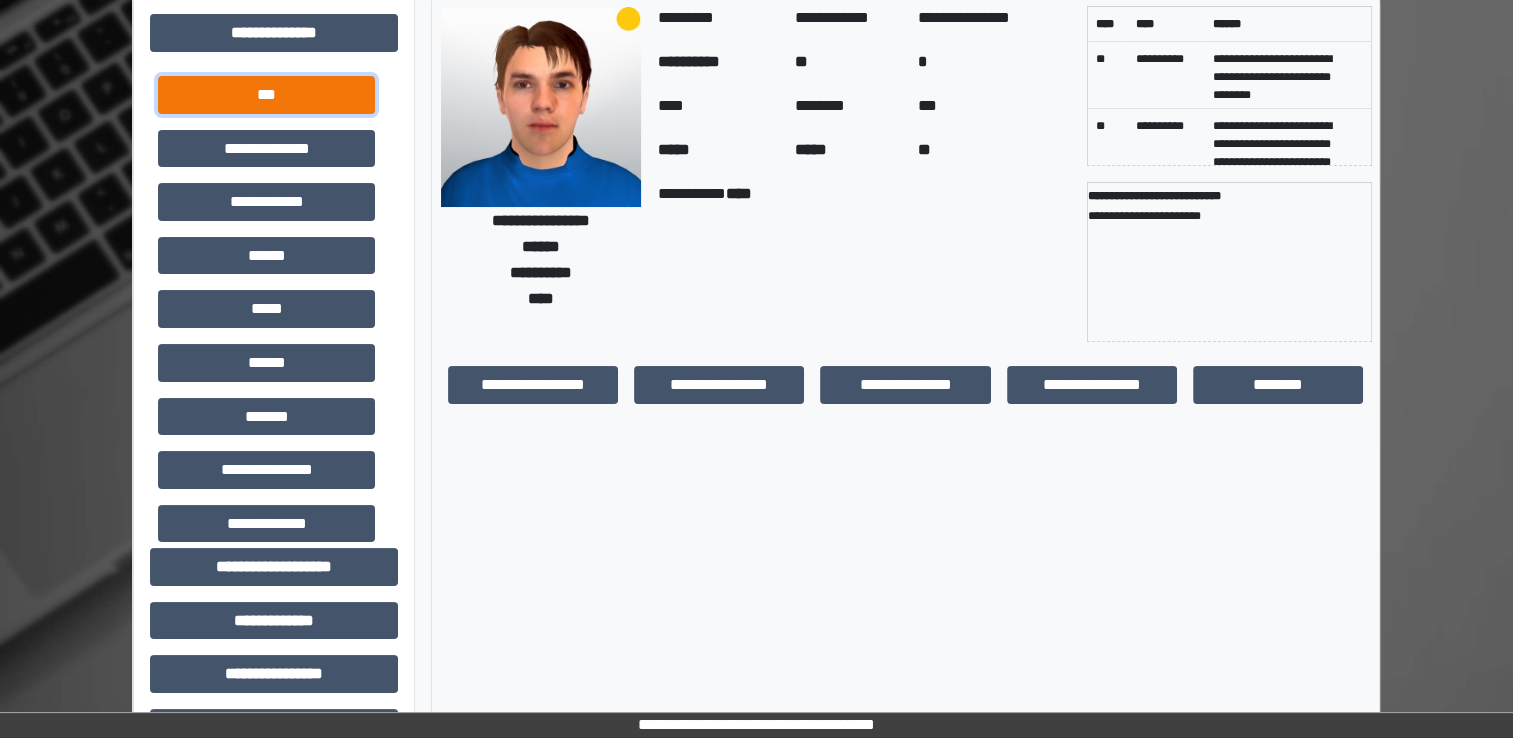 click on "***" at bounding box center [266, 95] 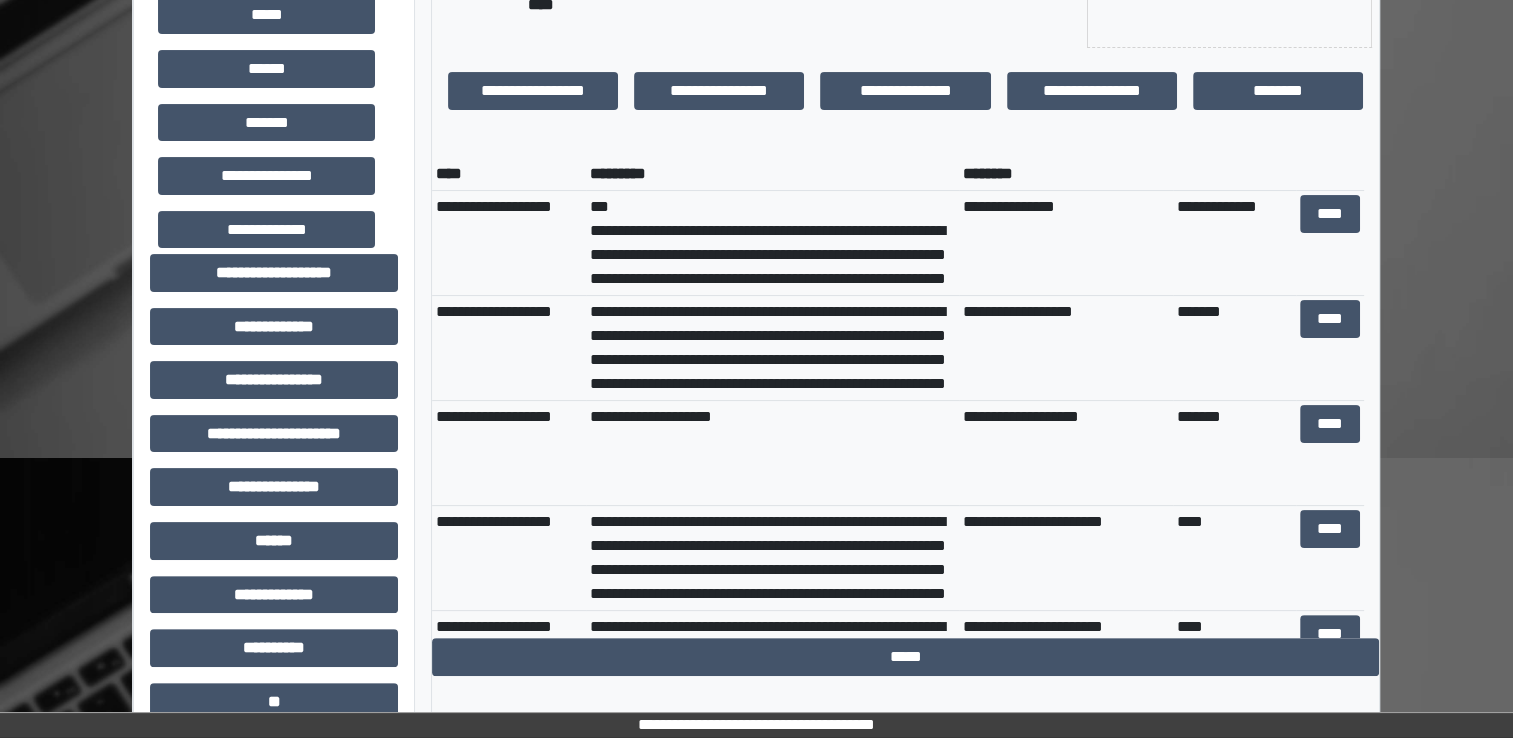 scroll, scrollTop: 395, scrollLeft: 0, axis: vertical 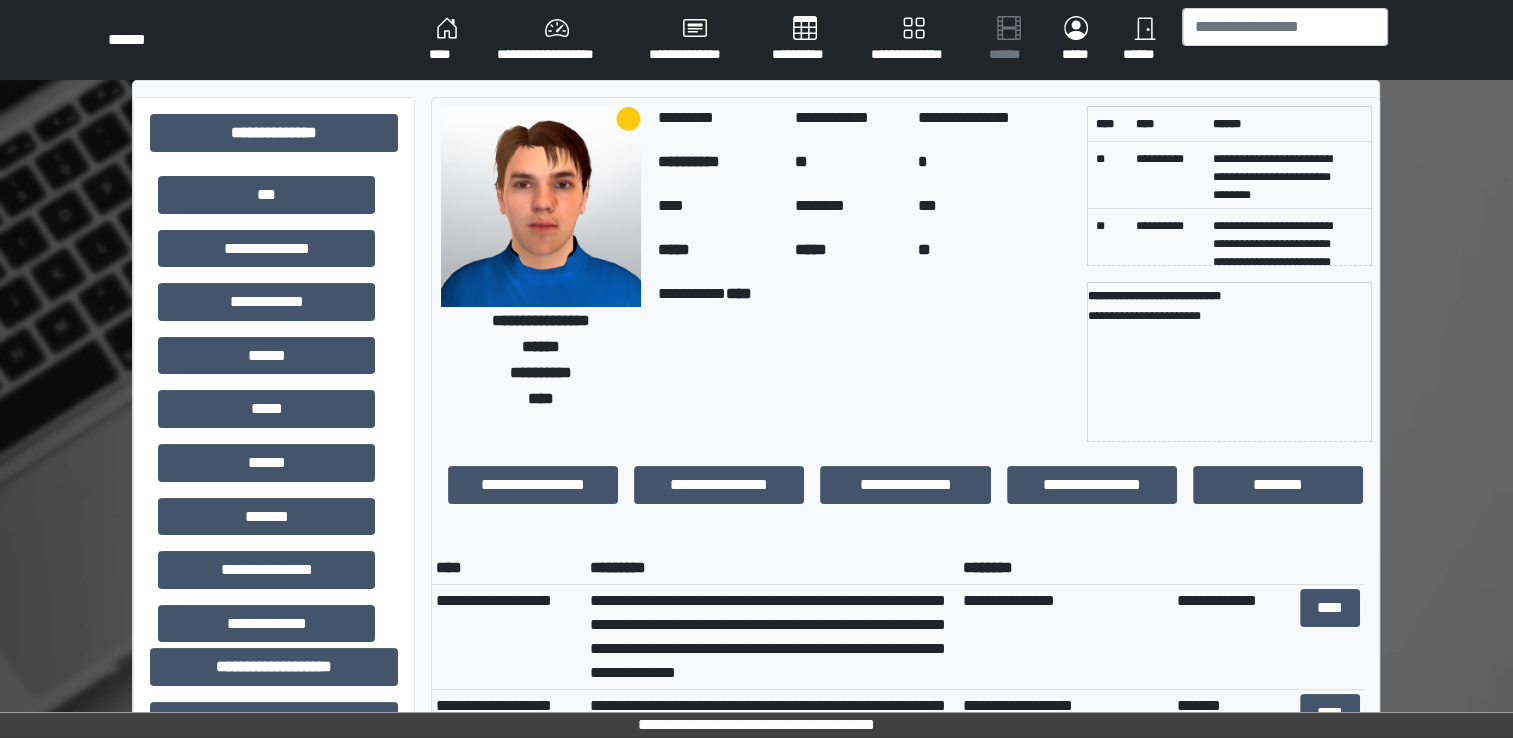 click on "****" at bounding box center [447, 40] 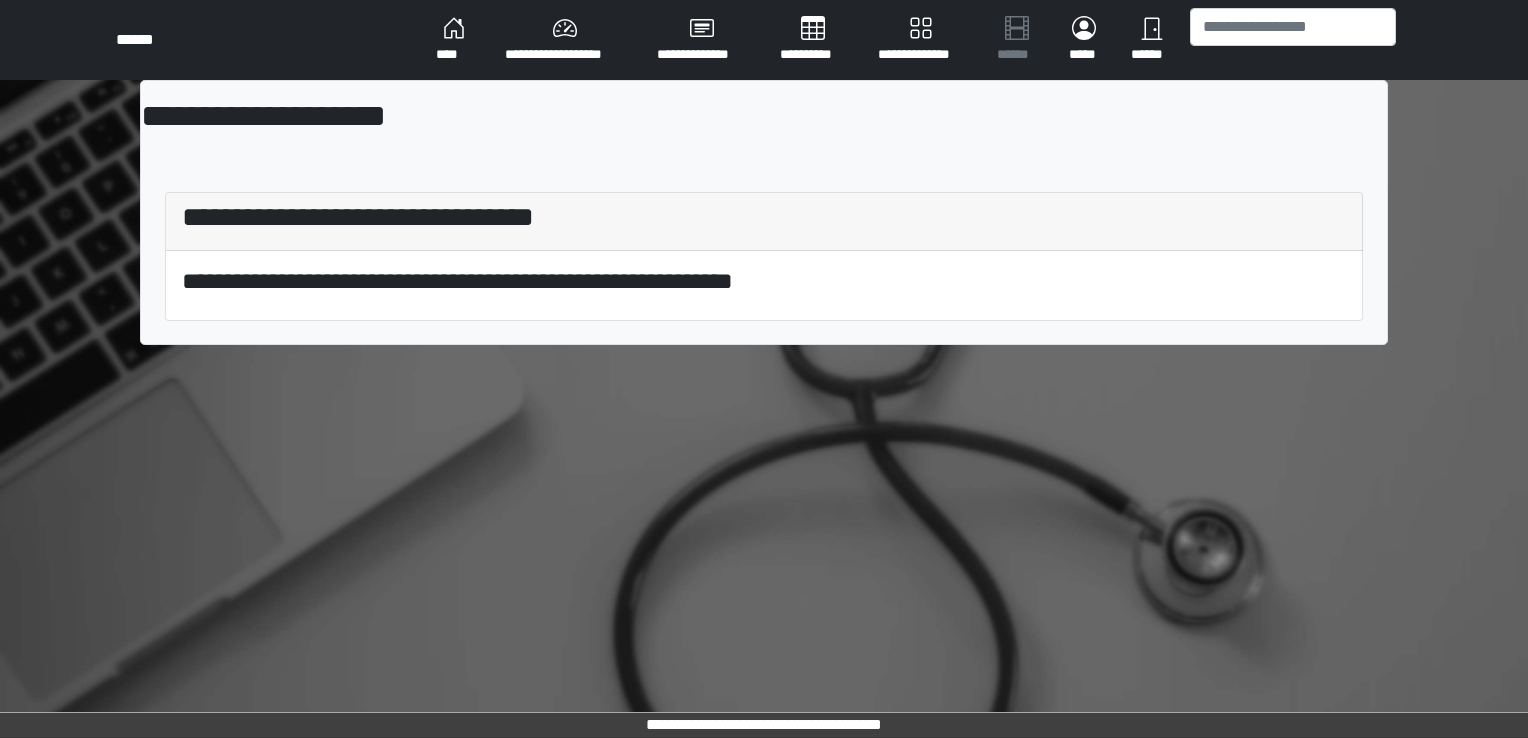 click on "****" at bounding box center (454, 40) 